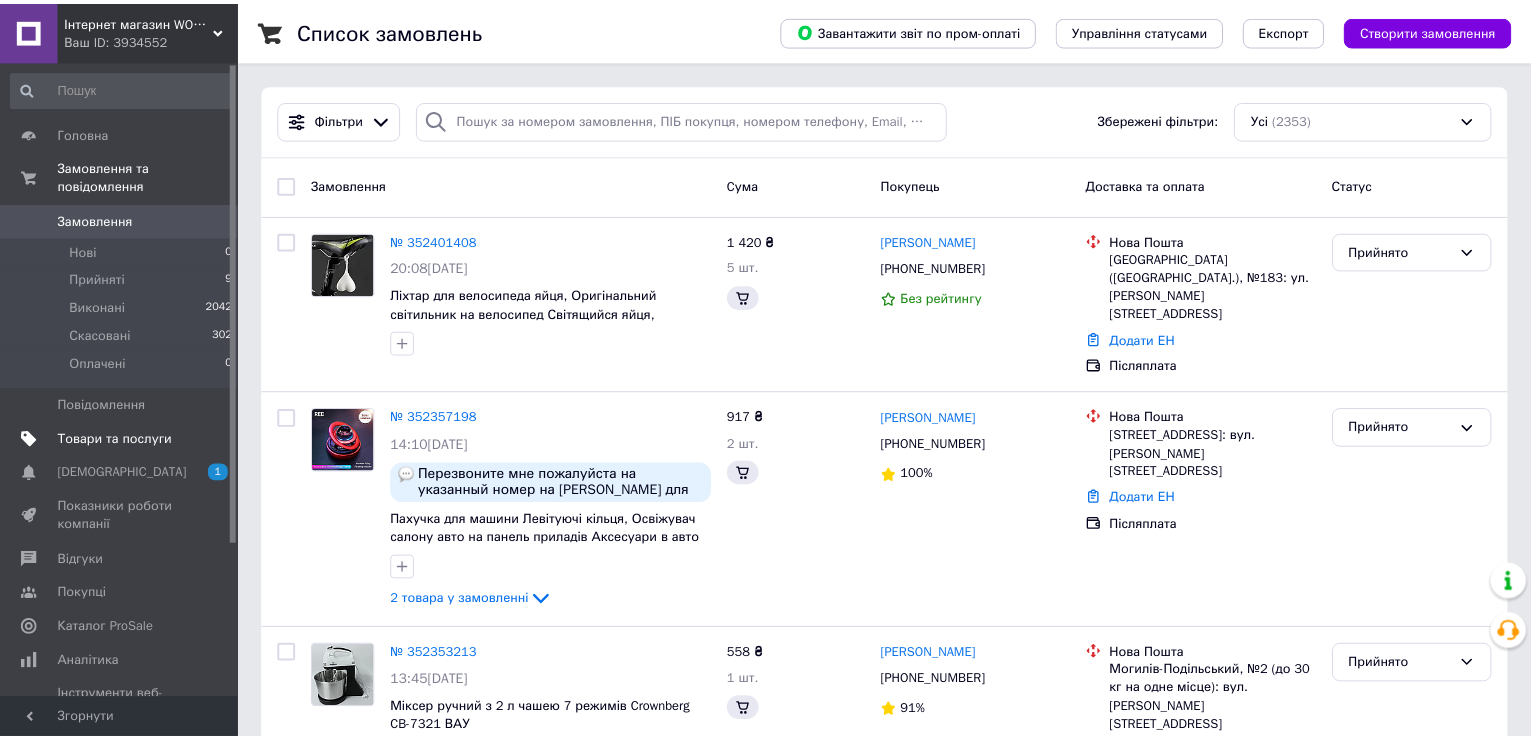 scroll, scrollTop: 0, scrollLeft: 0, axis: both 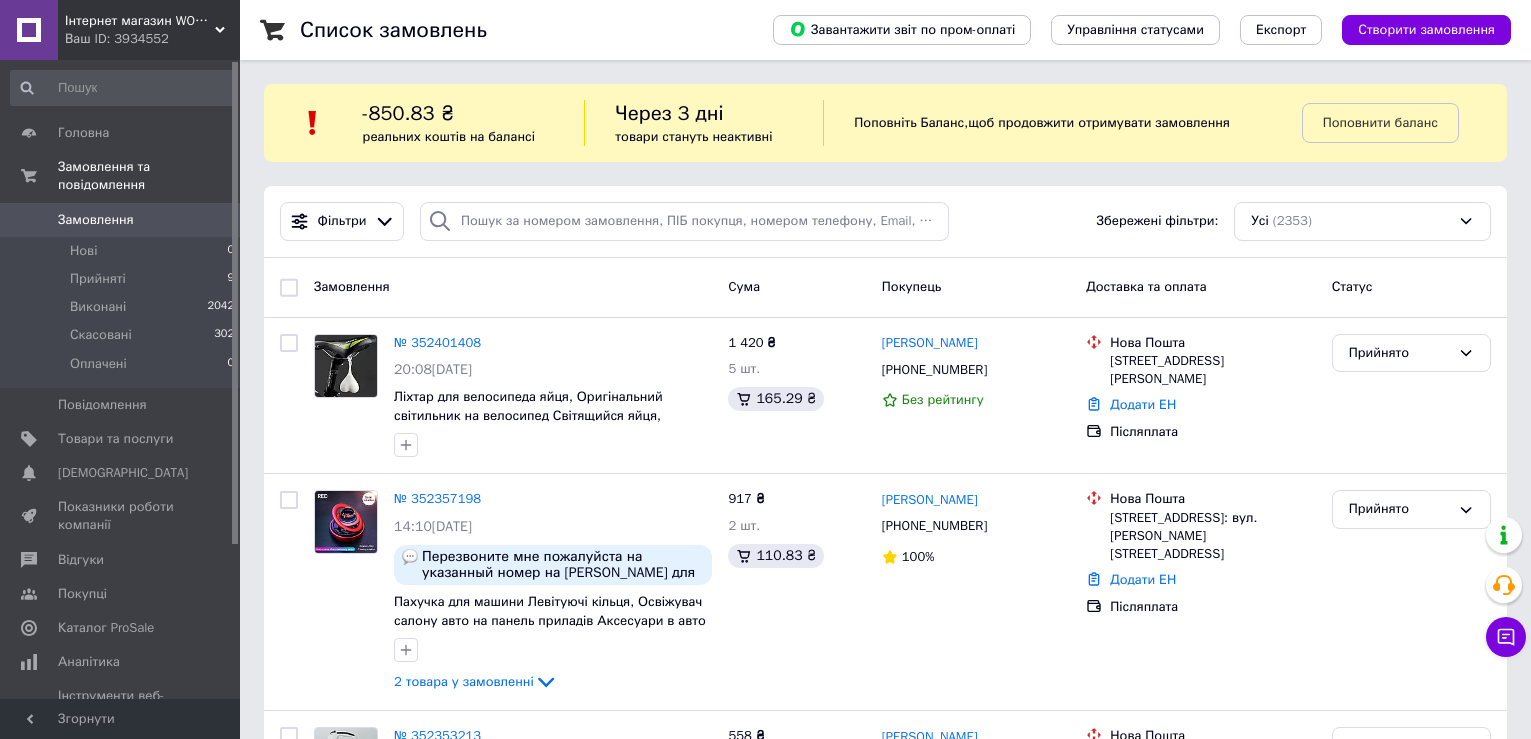 click on "Замовлення" at bounding box center (96, 220) 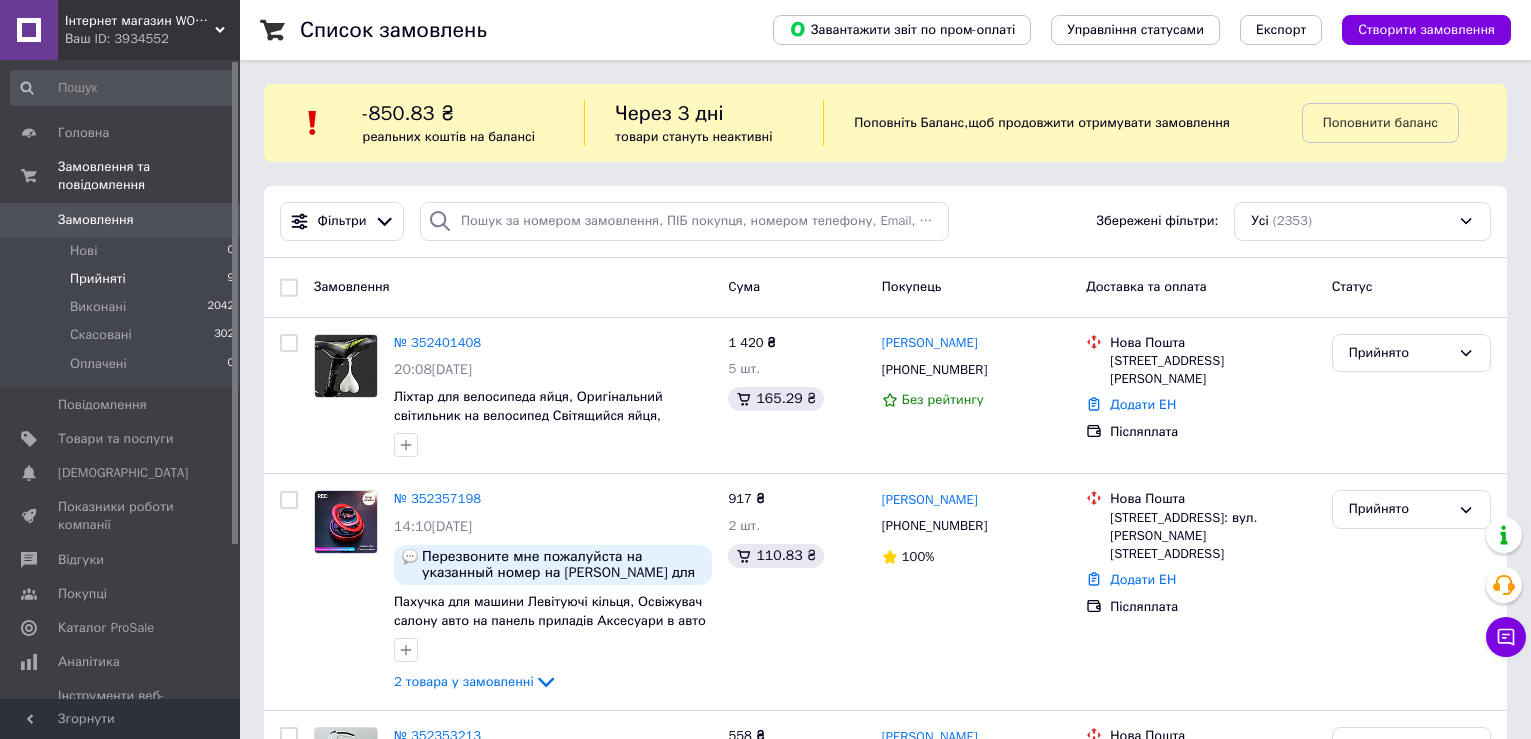 click on "Прийняті 9" at bounding box center (123, 279) 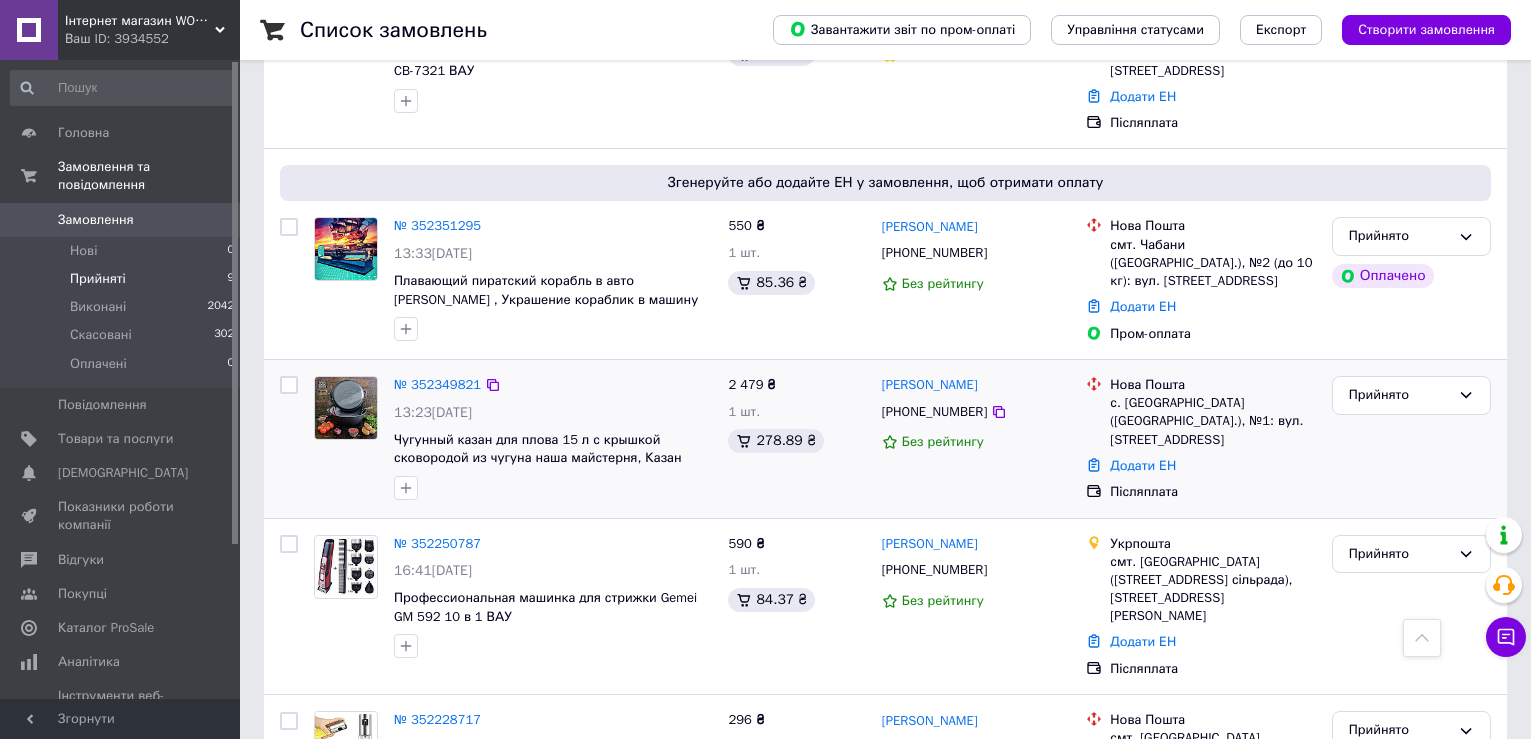 scroll, scrollTop: 710, scrollLeft: 0, axis: vertical 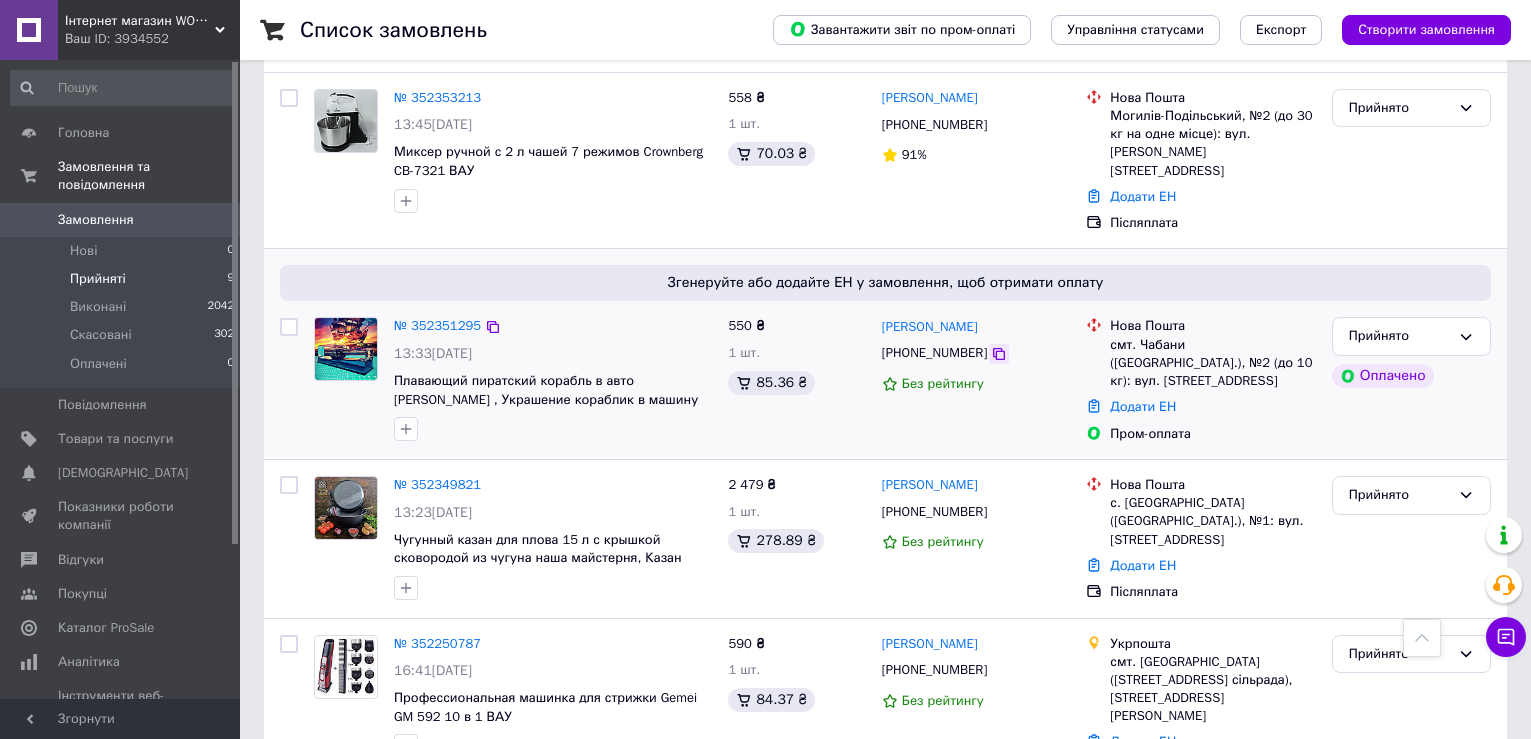 click 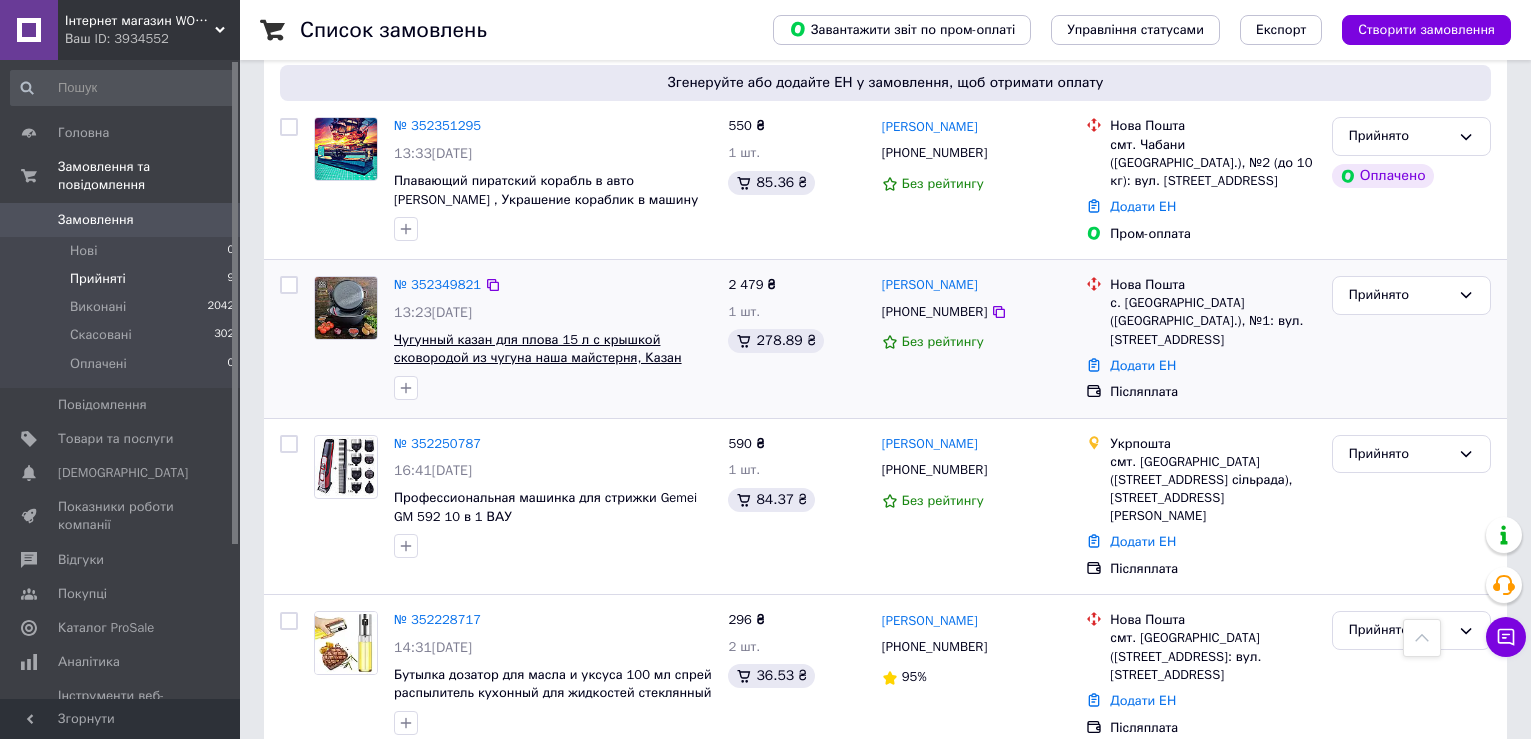 scroll, scrollTop: 1010, scrollLeft: 0, axis: vertical 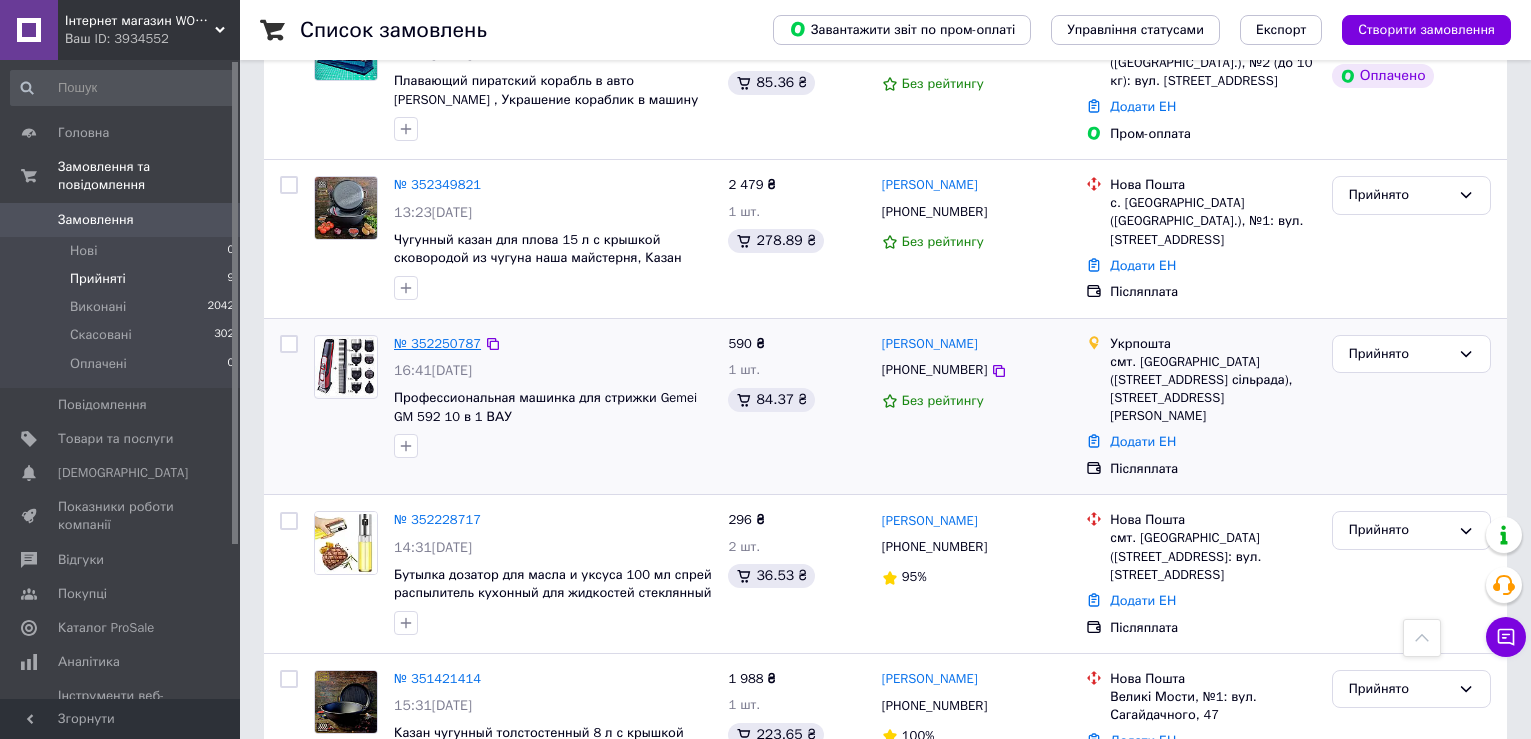 click on "№ 352250787" at bounding box center (437, 343) 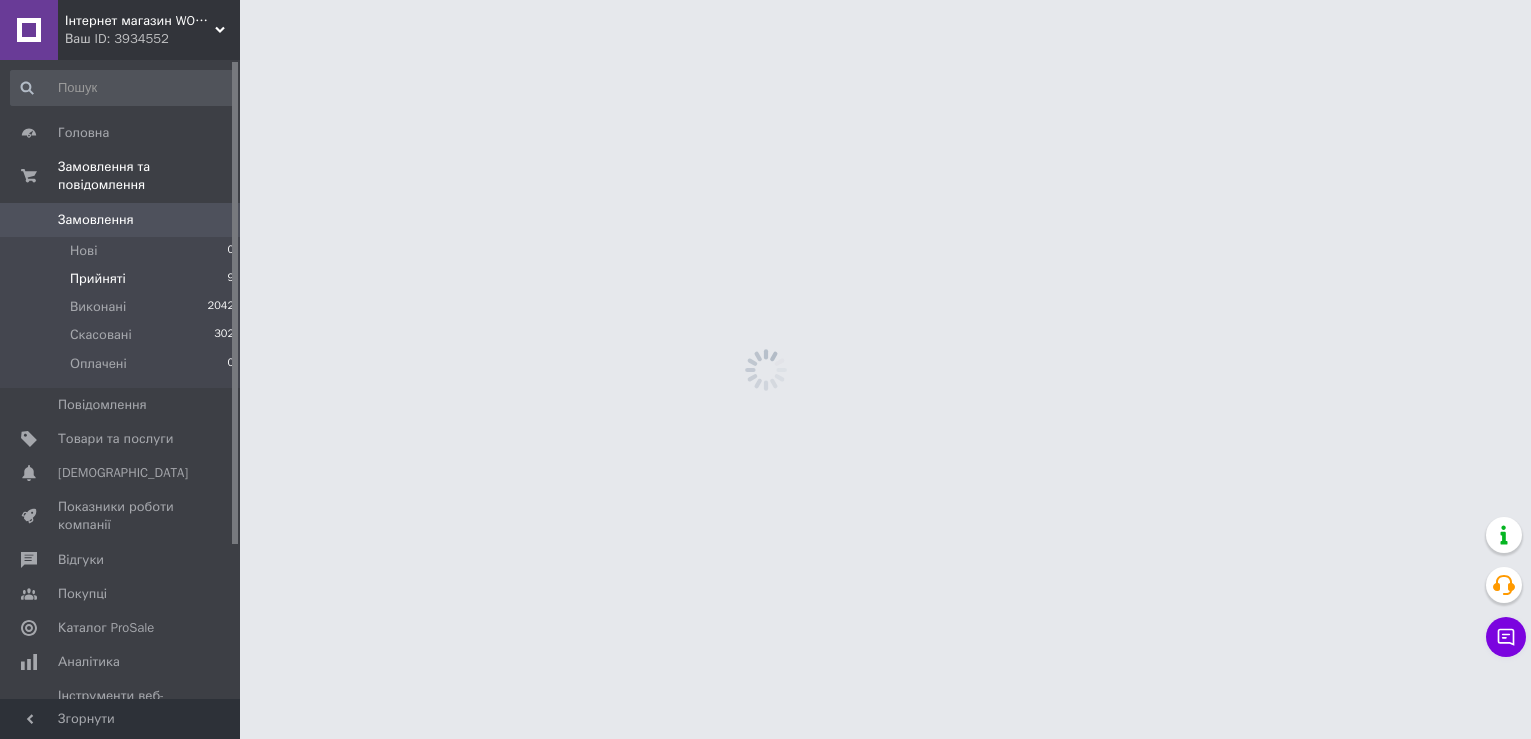 scroll, scrollTop: 0, scrollLeft: 0, axis: both 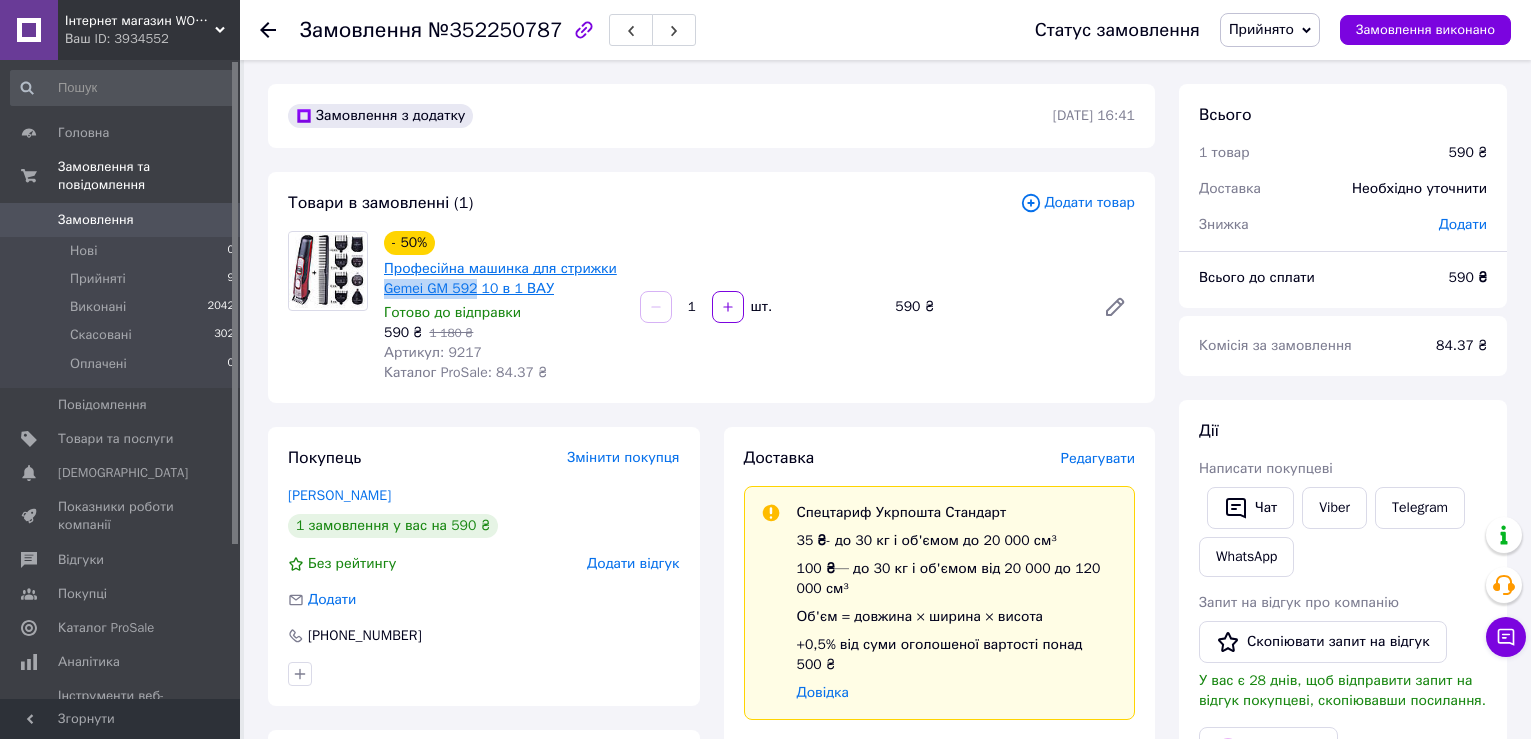 drag, startPoint x: 381, startPoint y: 289, endPoint x: 475, endPoint y: 288, distance: 94.00532 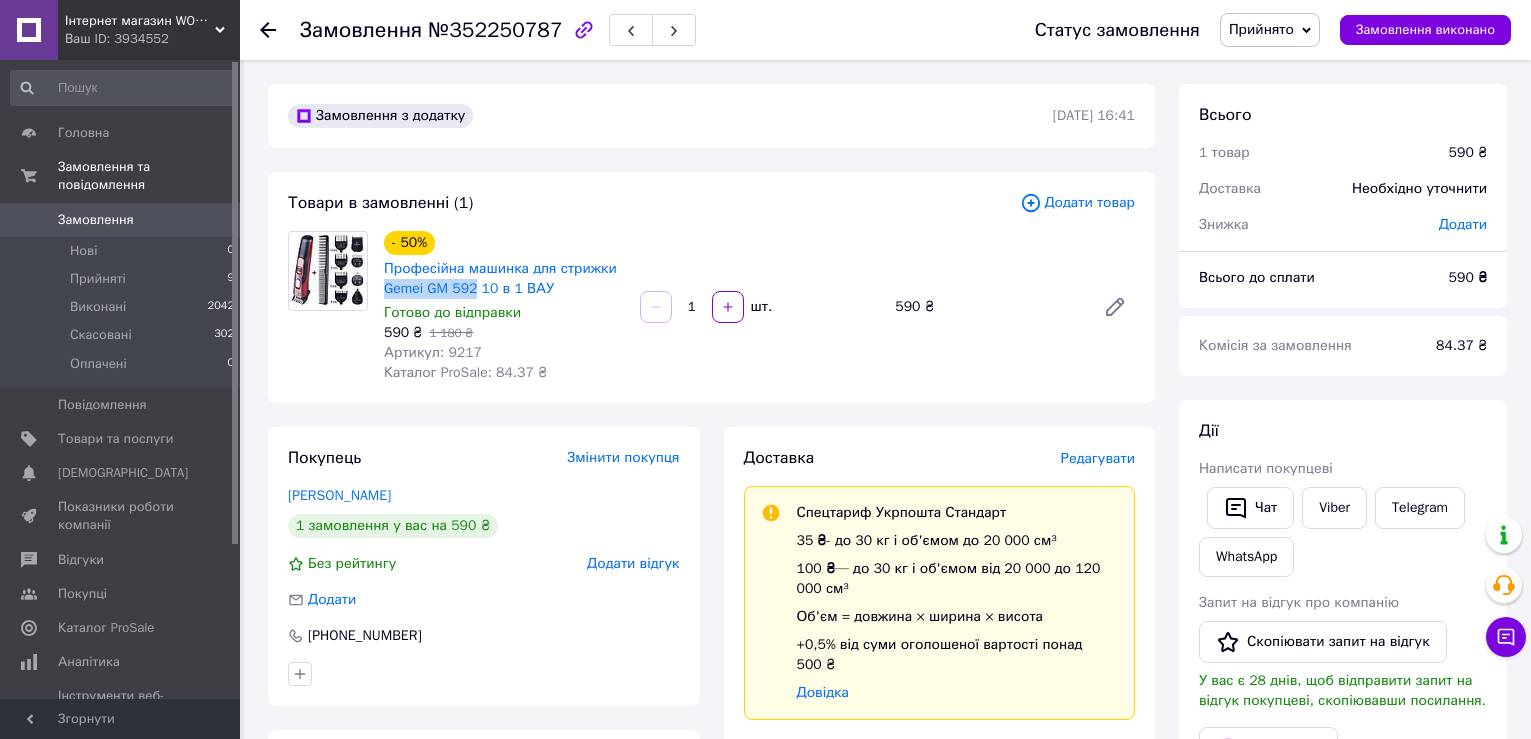 copy on "Gemei GM 592" 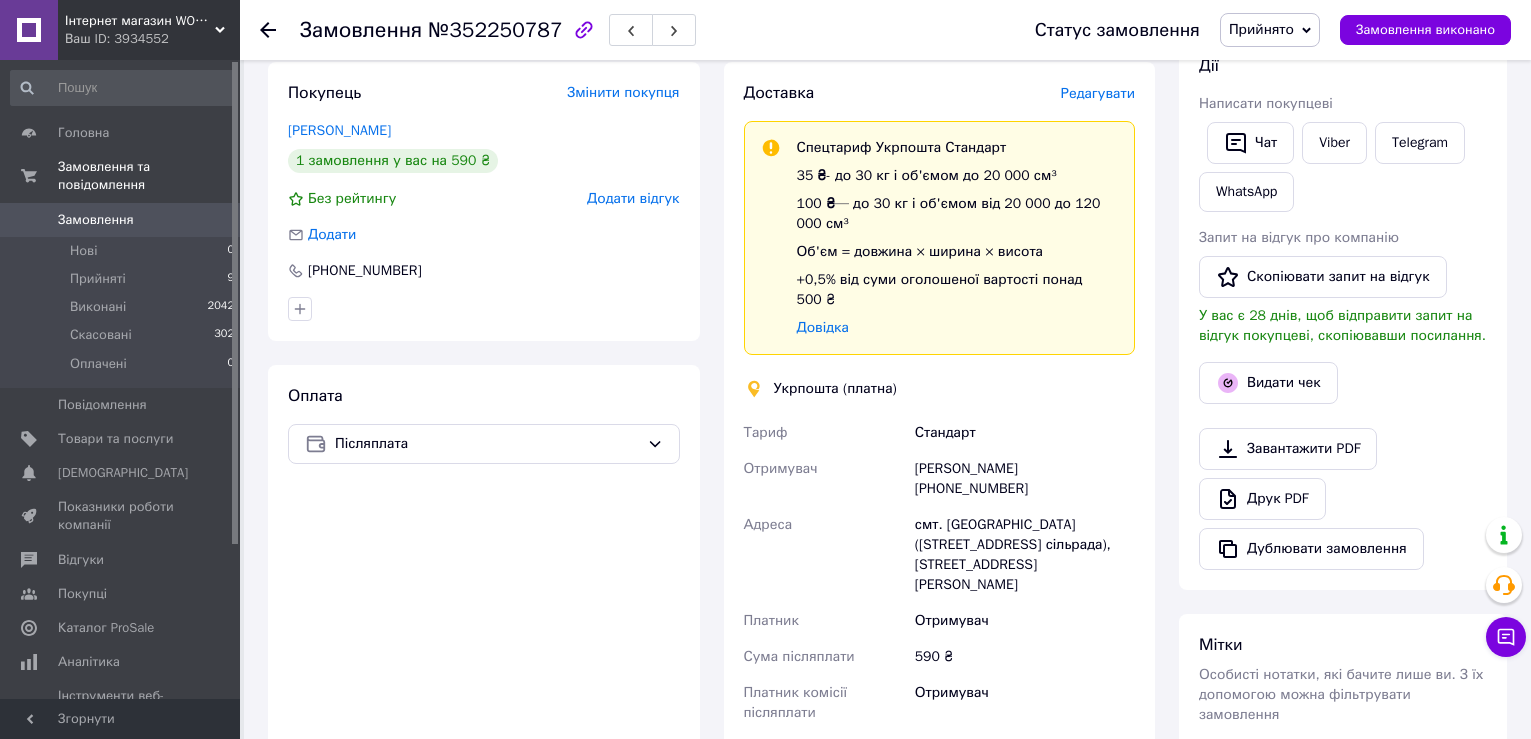 scroll, scrollTop: 400, scrollLeft: 0, axis: vertical 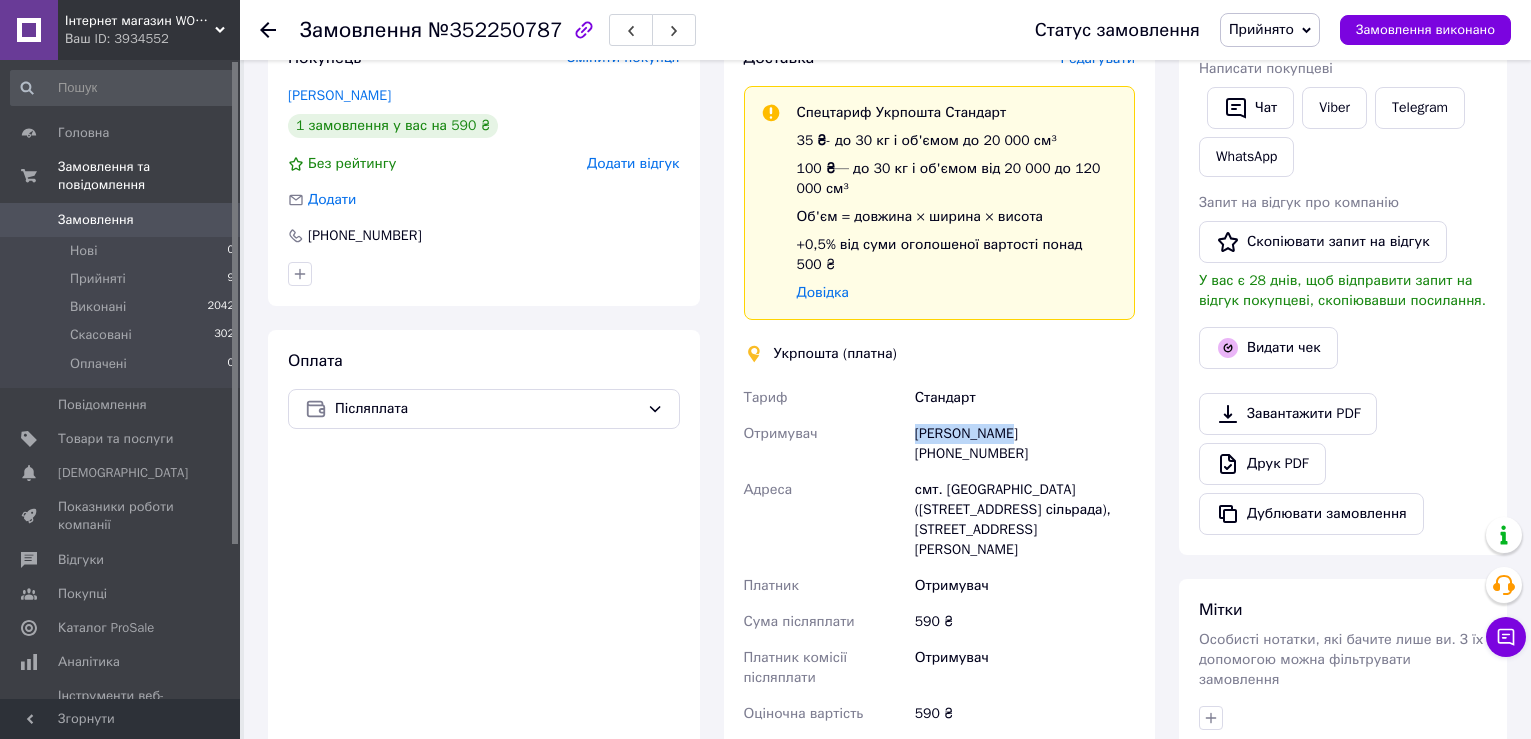 drag, startPoint x: 909, startPoint y: 414, endPoint x: 1000, endPoint y: 415, distance: 91.00549 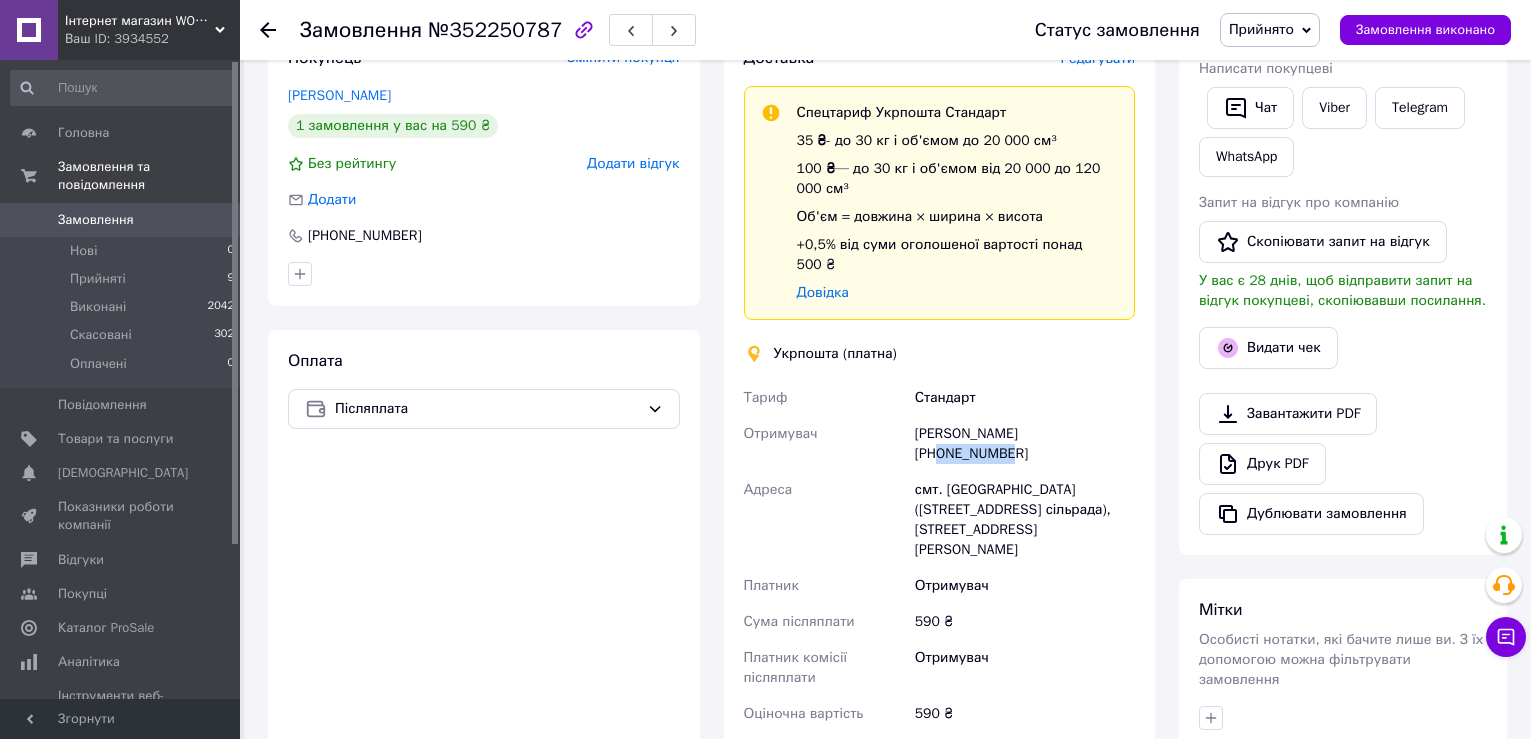 drag, startPoint x: 1036, startPoint y: 410, endPoint x: 1122, endPoint y: 419, distance: 86.46965 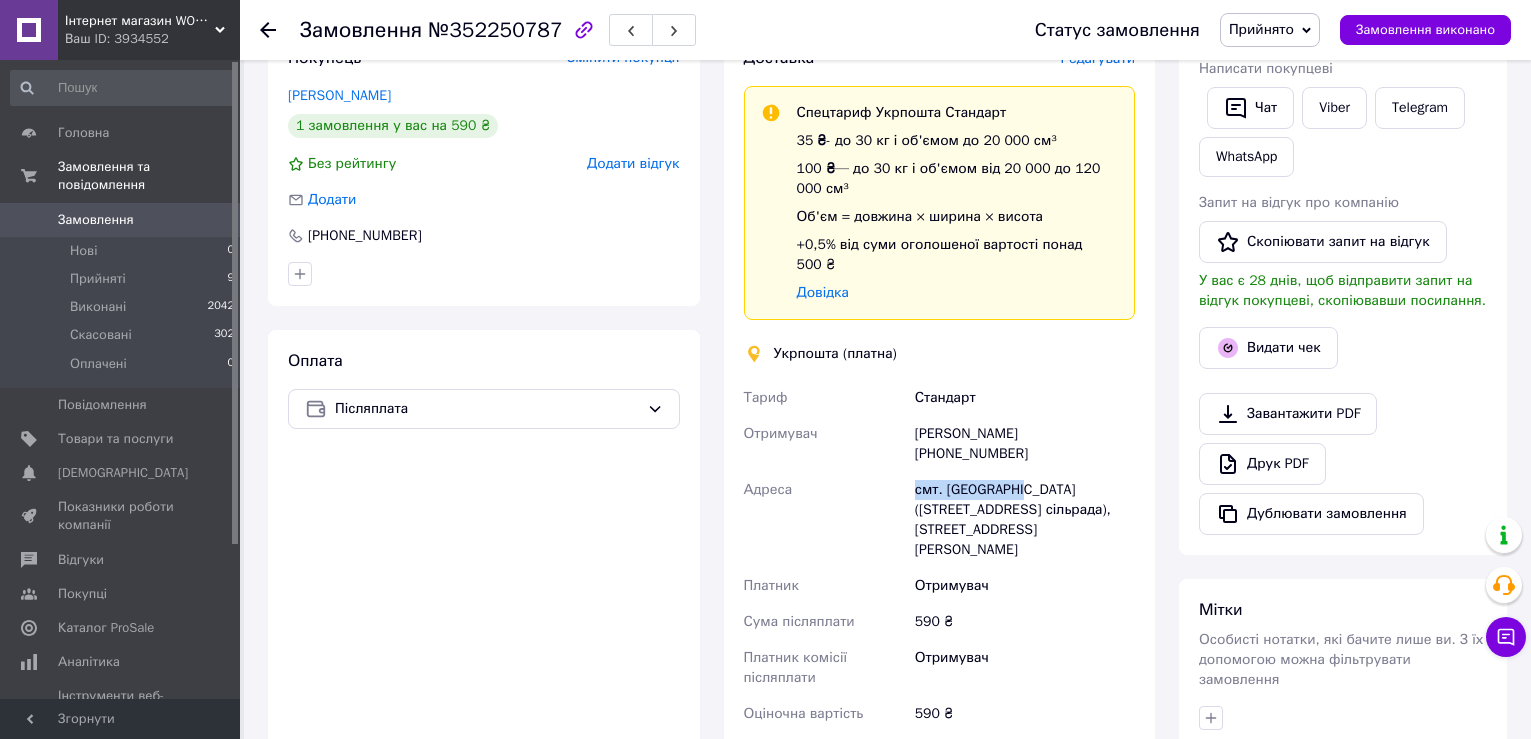 drag, startPoint x: 914, startPoint y: 447, endPoint x: 1014, endPoint y: 451, distance: 100.07997 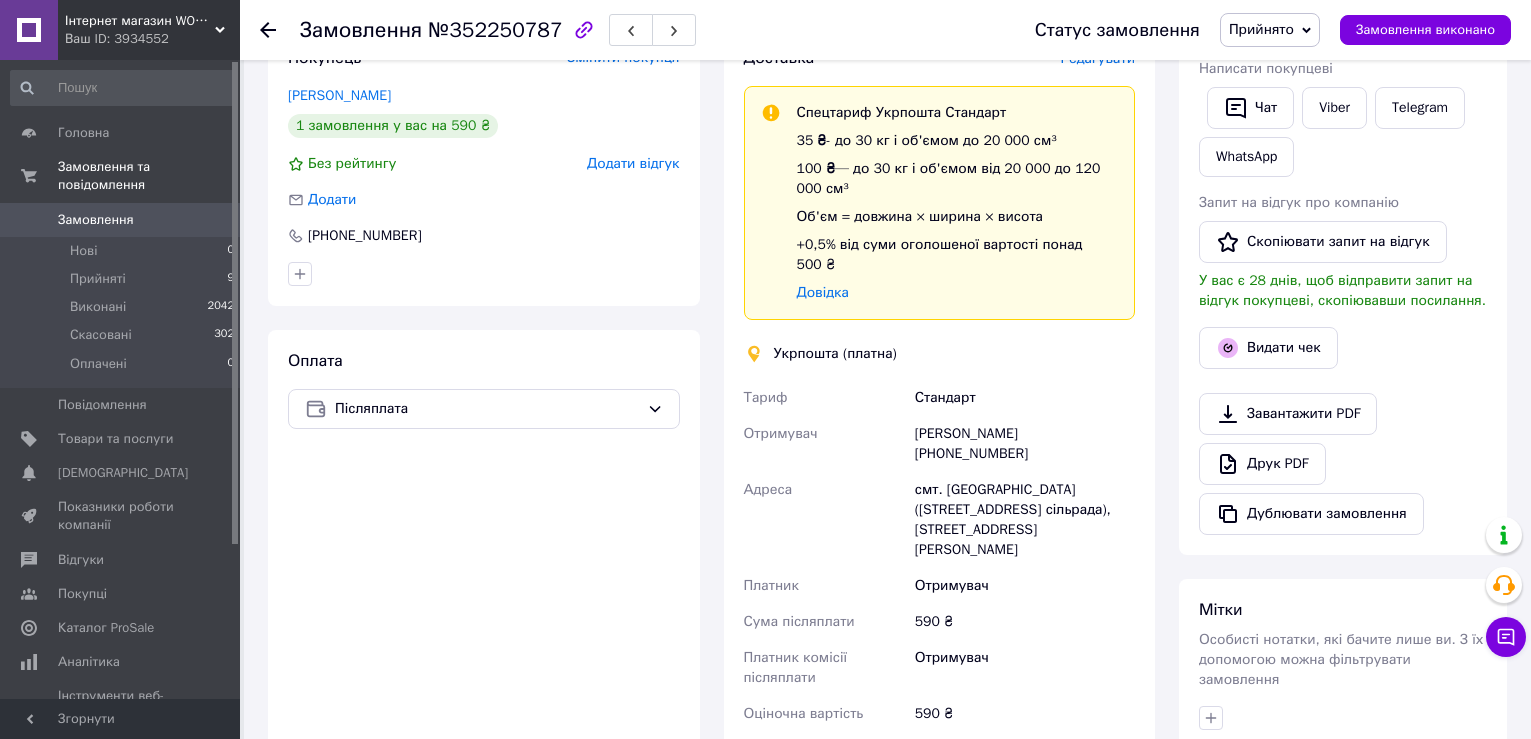 click on "смт. [GEOGRAPHIC_DATA] ([STREET_ADDRESS] сільрада), [STREET_ADDRESS][PERSON_NAME]" at bounding box center (1025, 520) 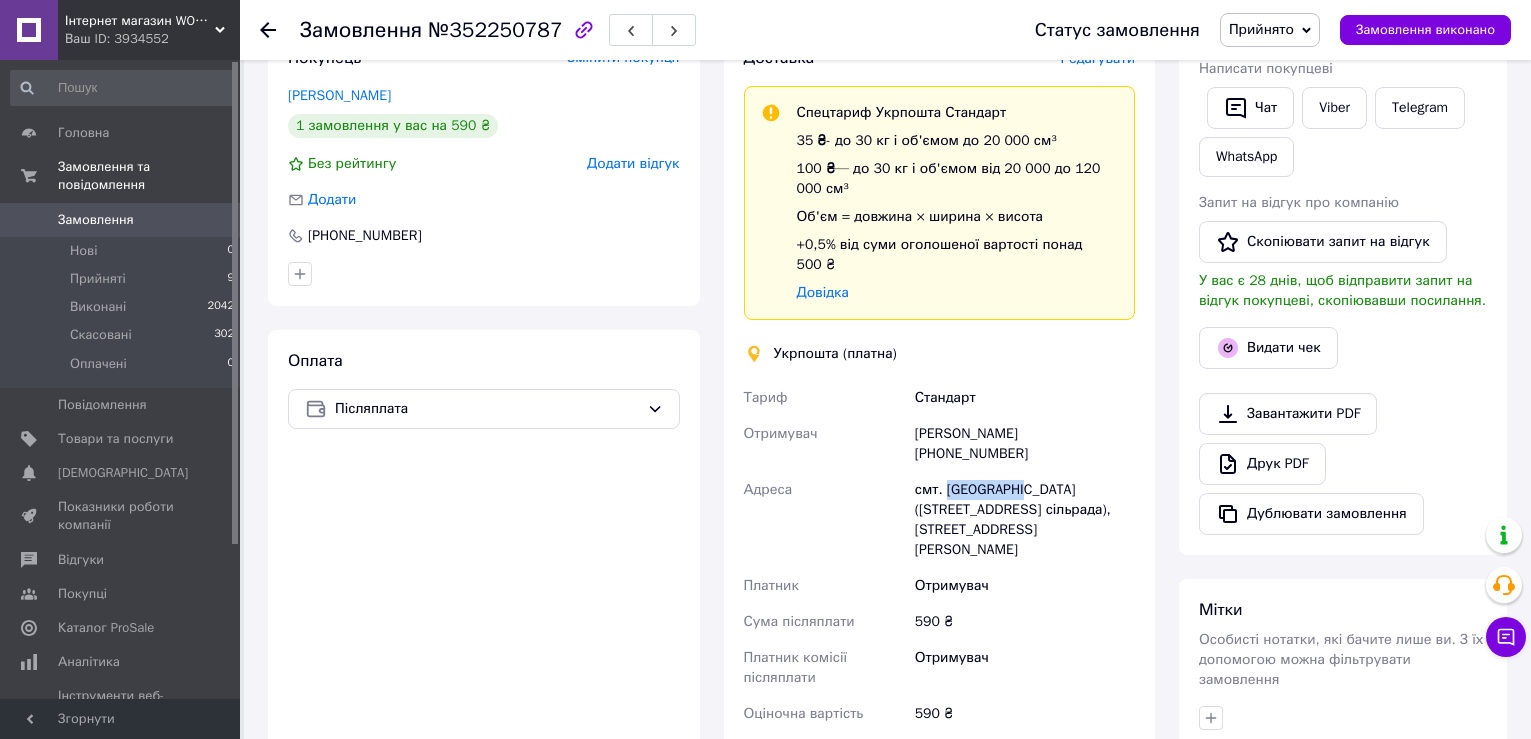 drag, startPoint x: 947, startPoint y: 448, endPoint x: 1039, endPoint y: 448, distance: 92 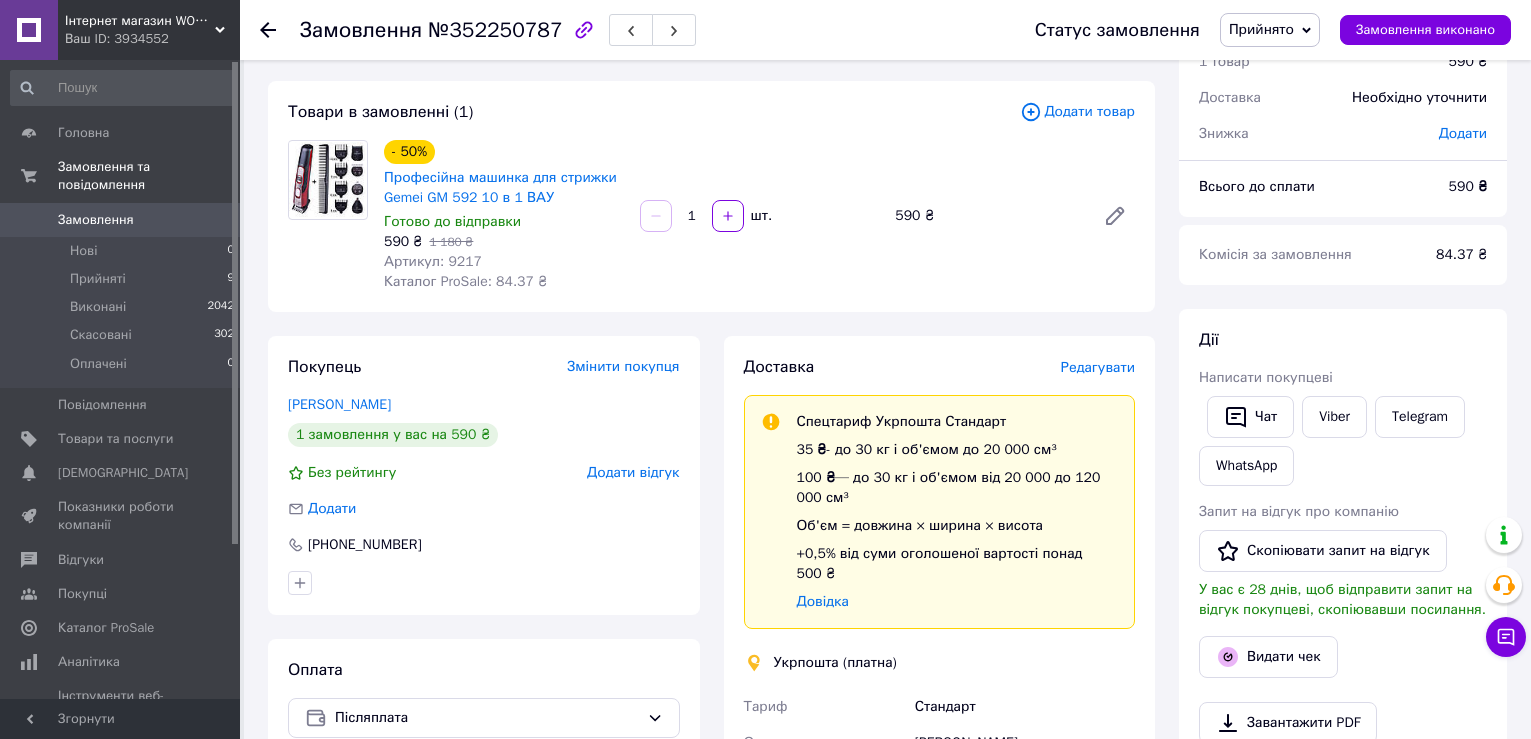 scroll, scrollTop: 0, scrollLeft: 0, axis: both 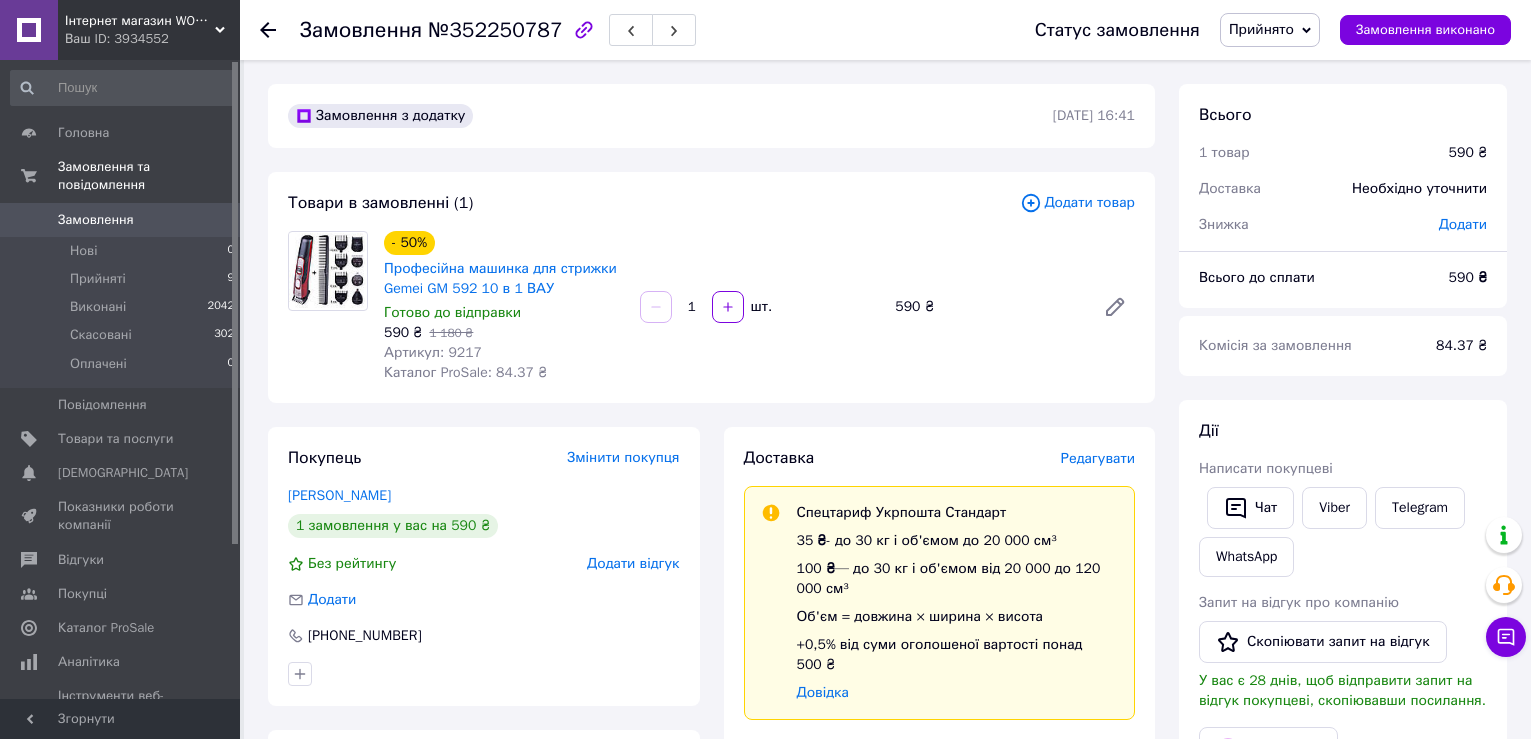 click on "Замовлення" at bounding box center (96, 220) 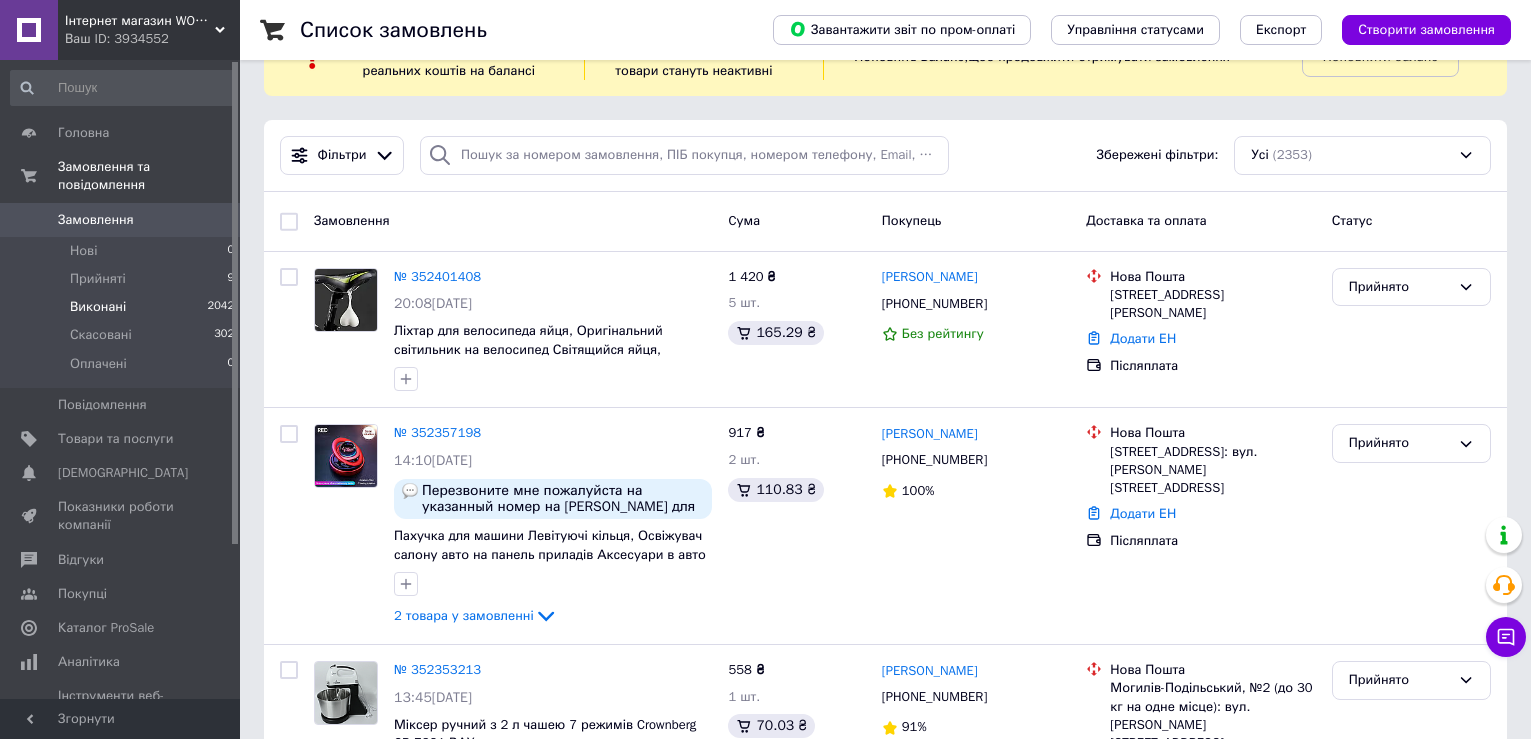 scroll, scrollTop: 100, scrollLeft: 0, axis: vertical 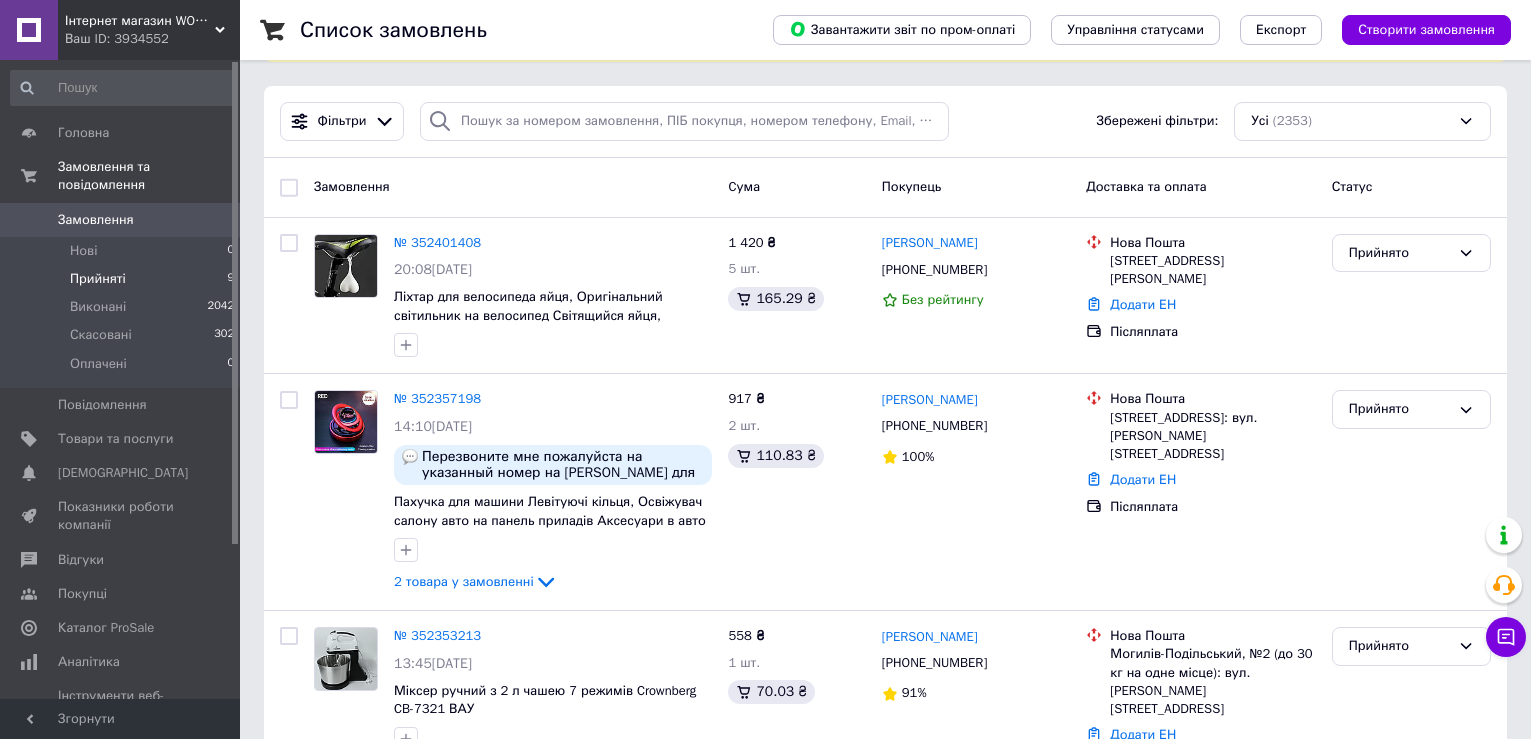 click on "Прийняті" at bounding box center (98, 279) 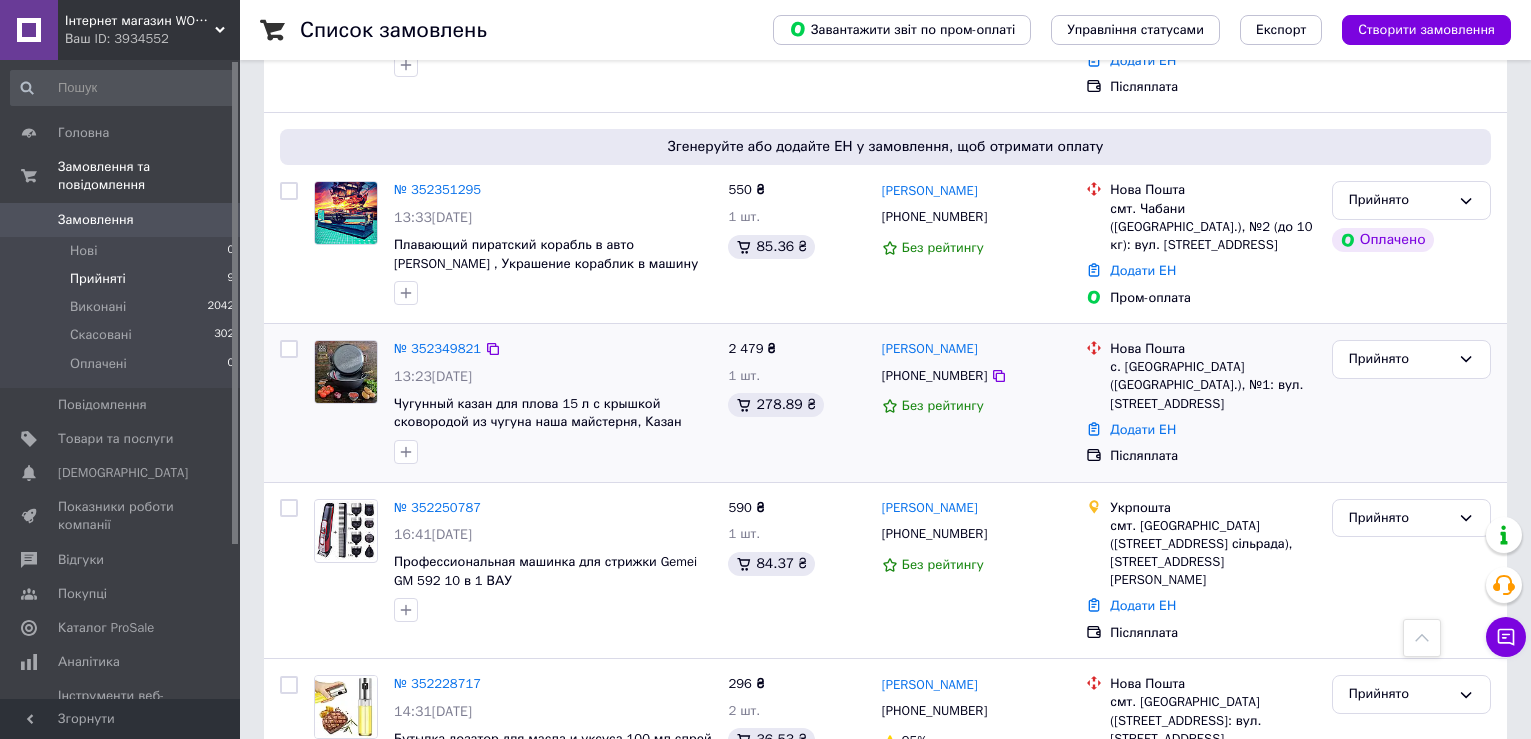 scroll, scrollTop: 810, scrollLeft: 0, axis: vertical 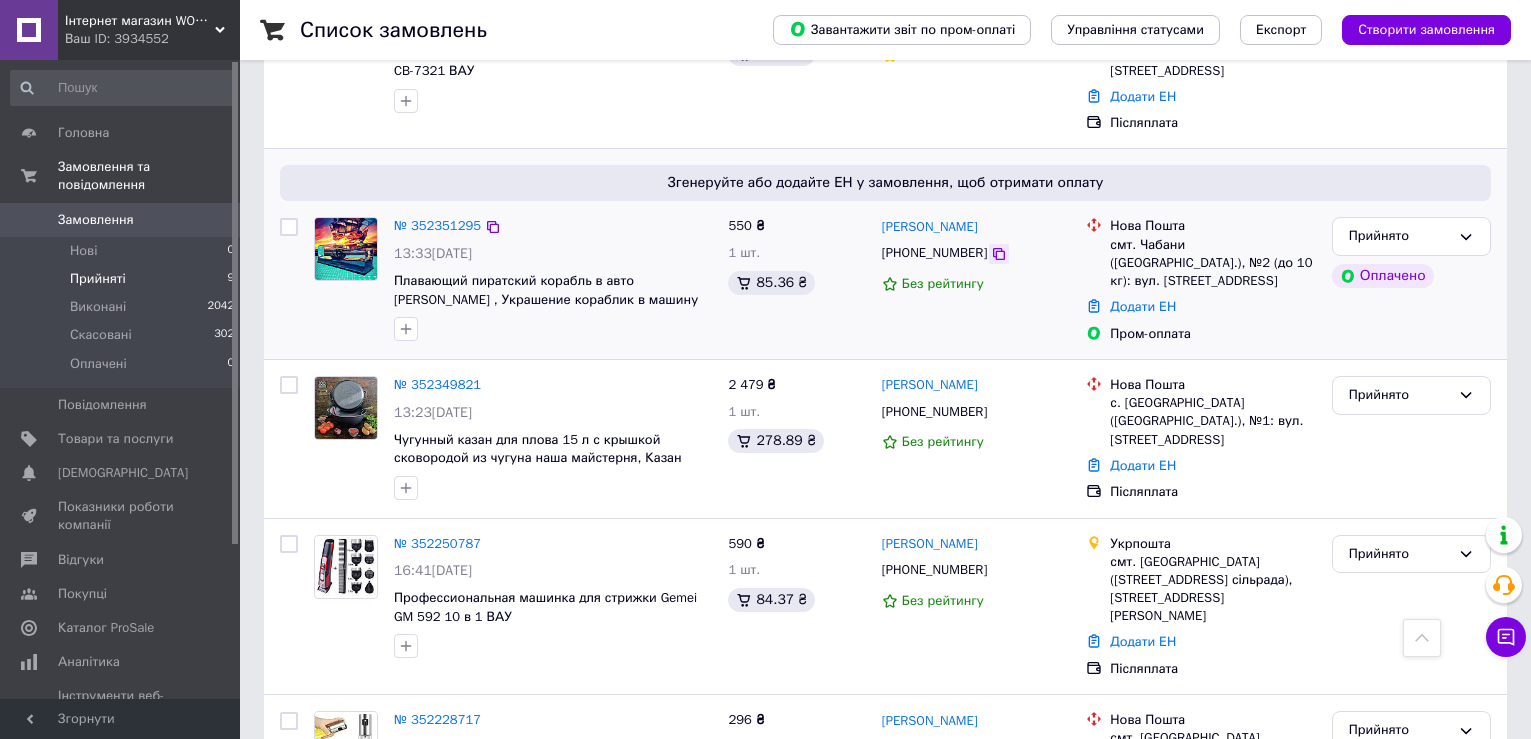 click 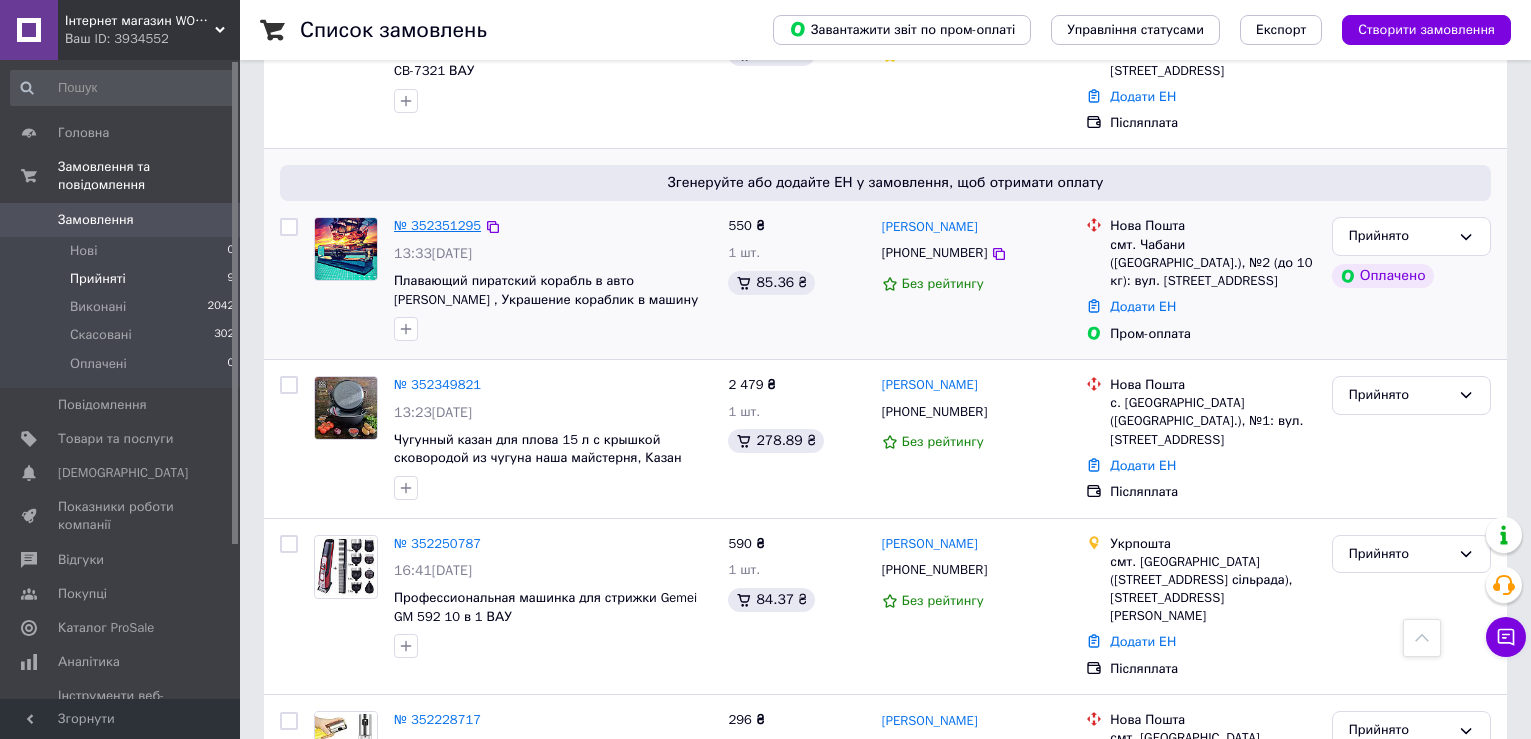 click on "№ 352351295" at bounding box center (437, 225) 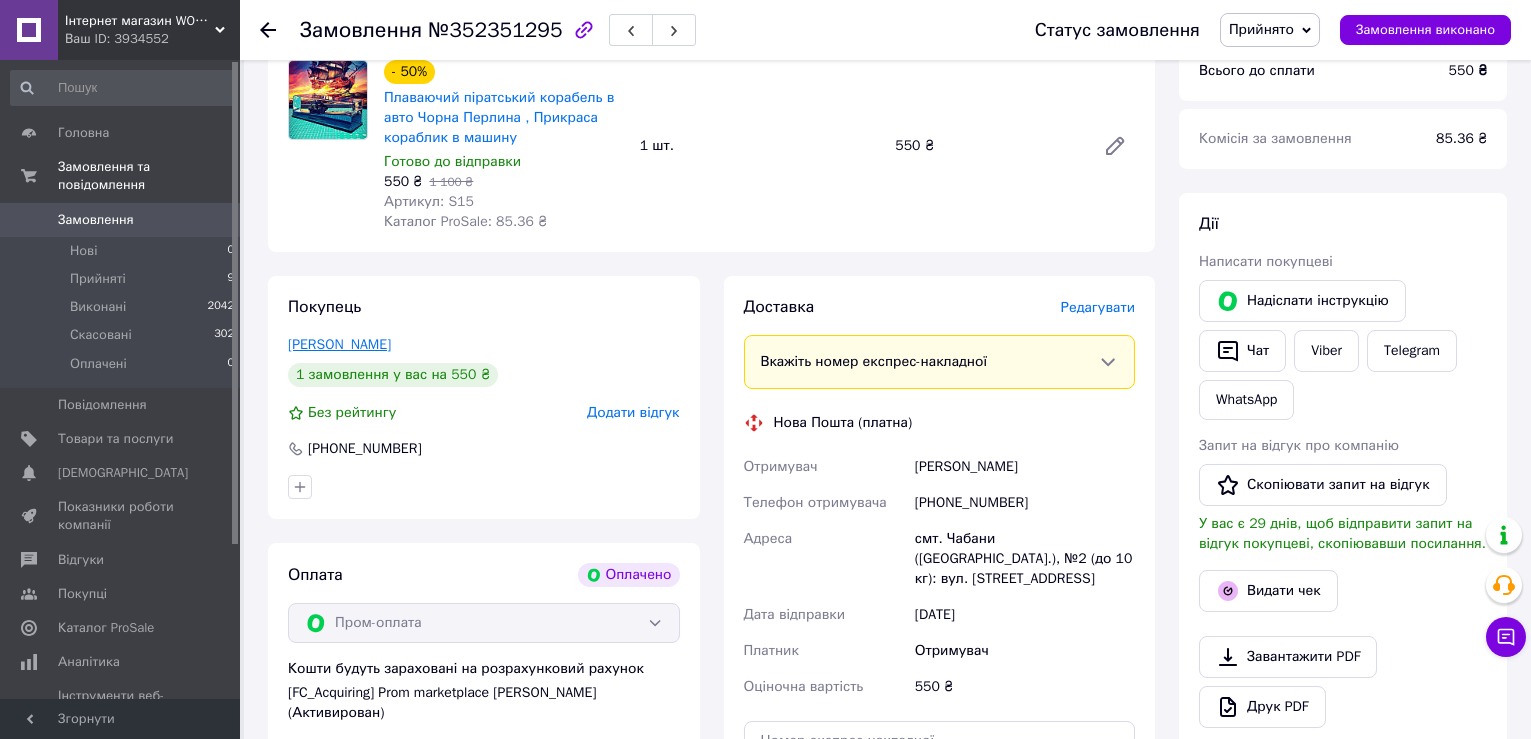 scroll, scrollTop: 610, scrollLeft: 0, axis: vertical 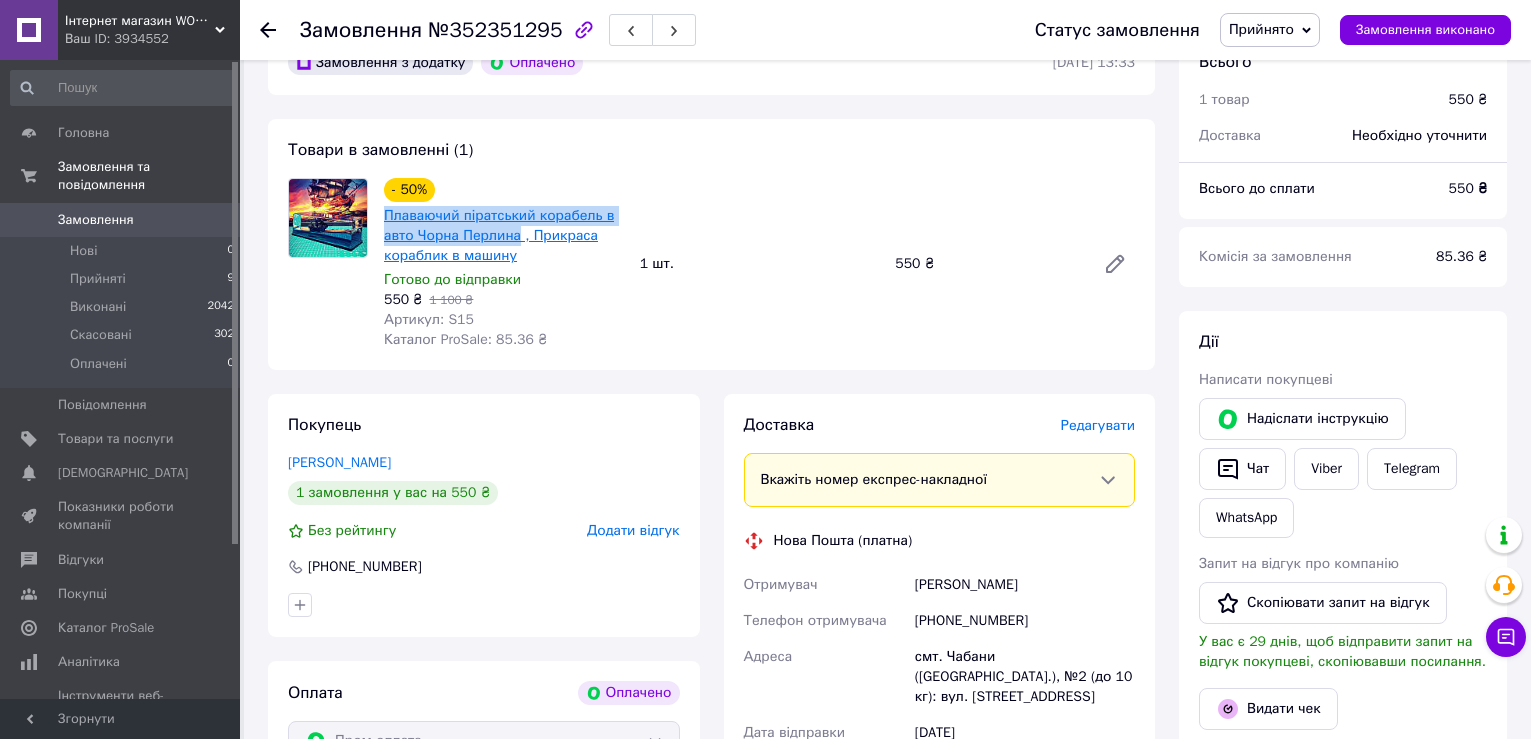 drag, startPoint x: 378, startPoint y: 212, endPoint x: 516, endPoint y: 235, distance: 139.90353 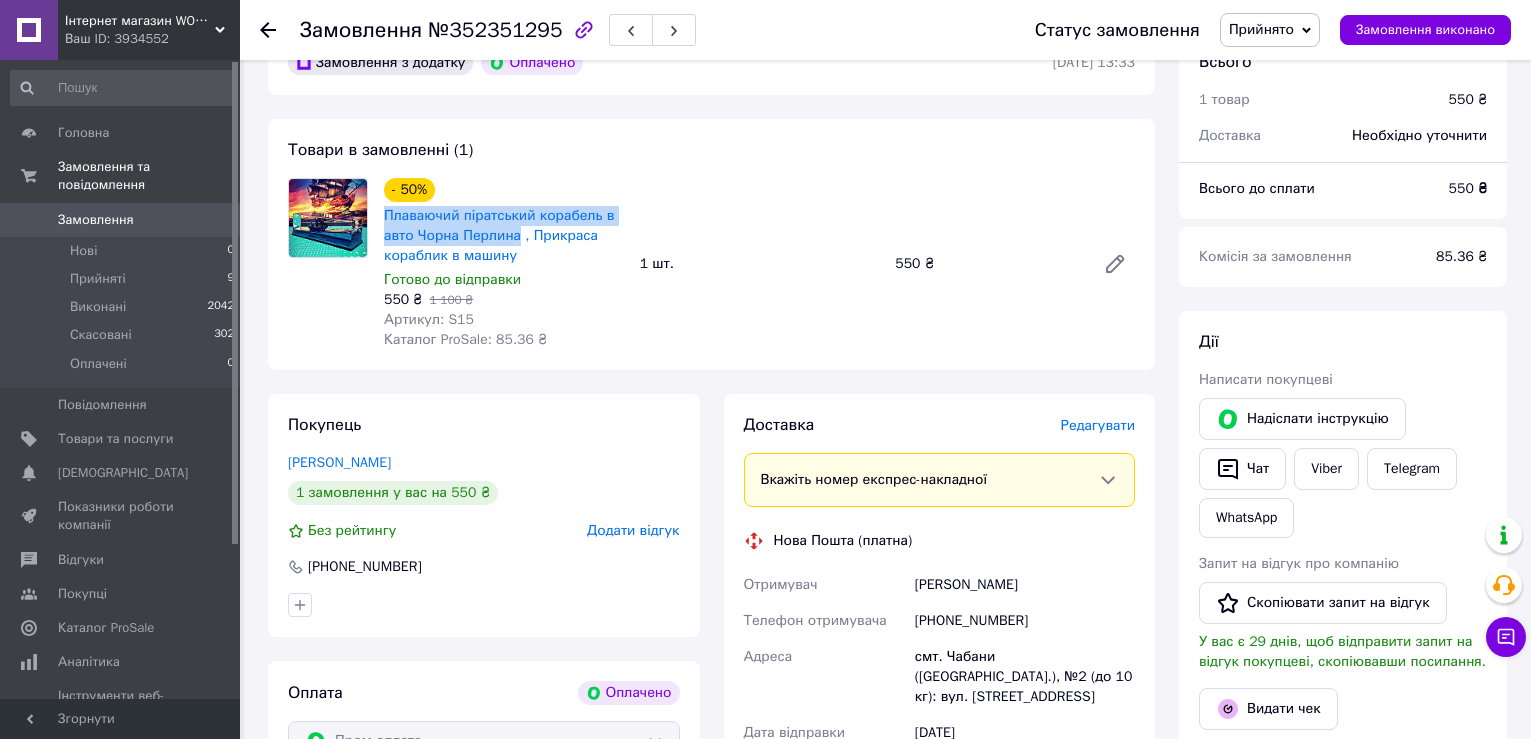 copy on "Плаваючий піратський корабель в авто Чорна Перлина" 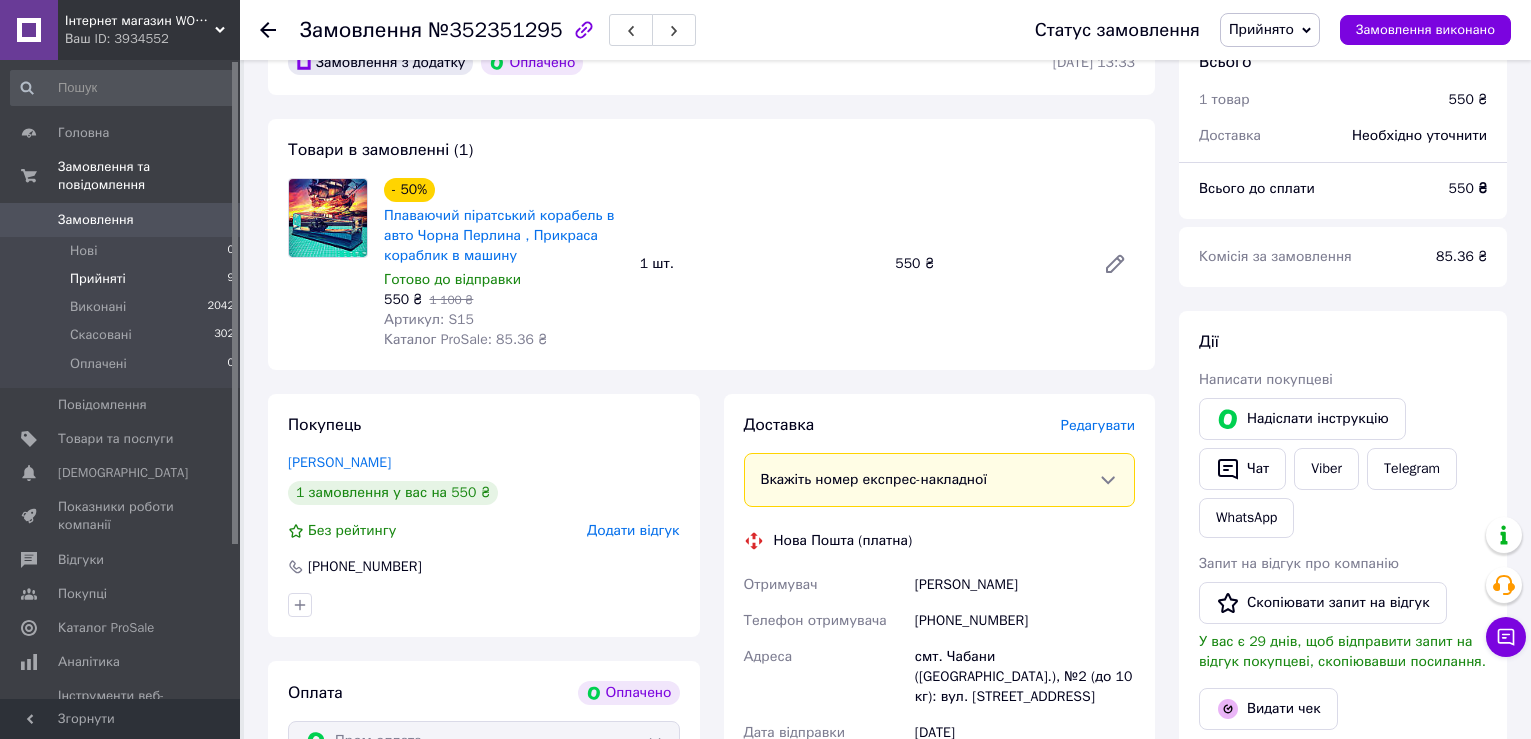 click on "Прийняті 9" at bounding box center [123, 279] 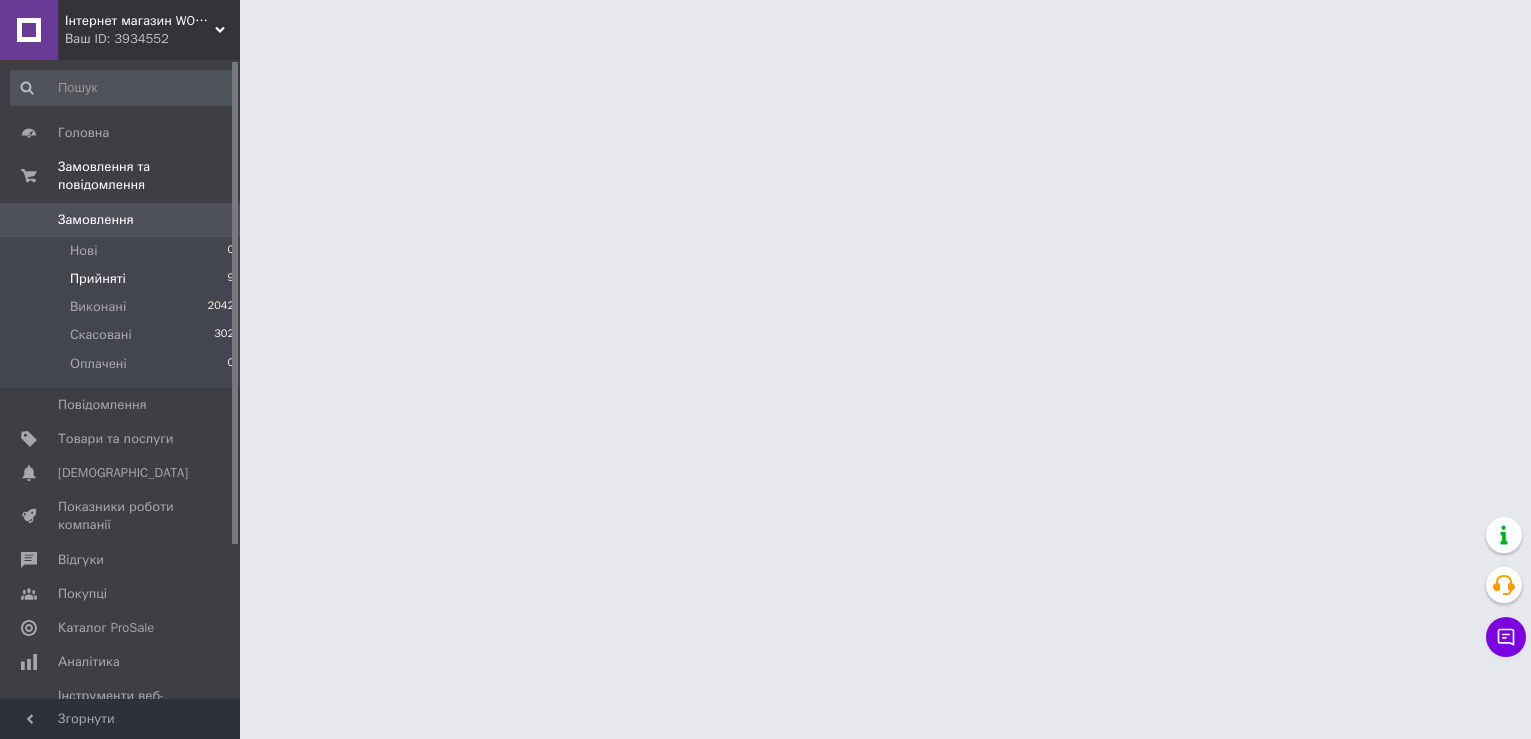 scroll, scrollTop: 0, scrollLeft: 0, axis: both 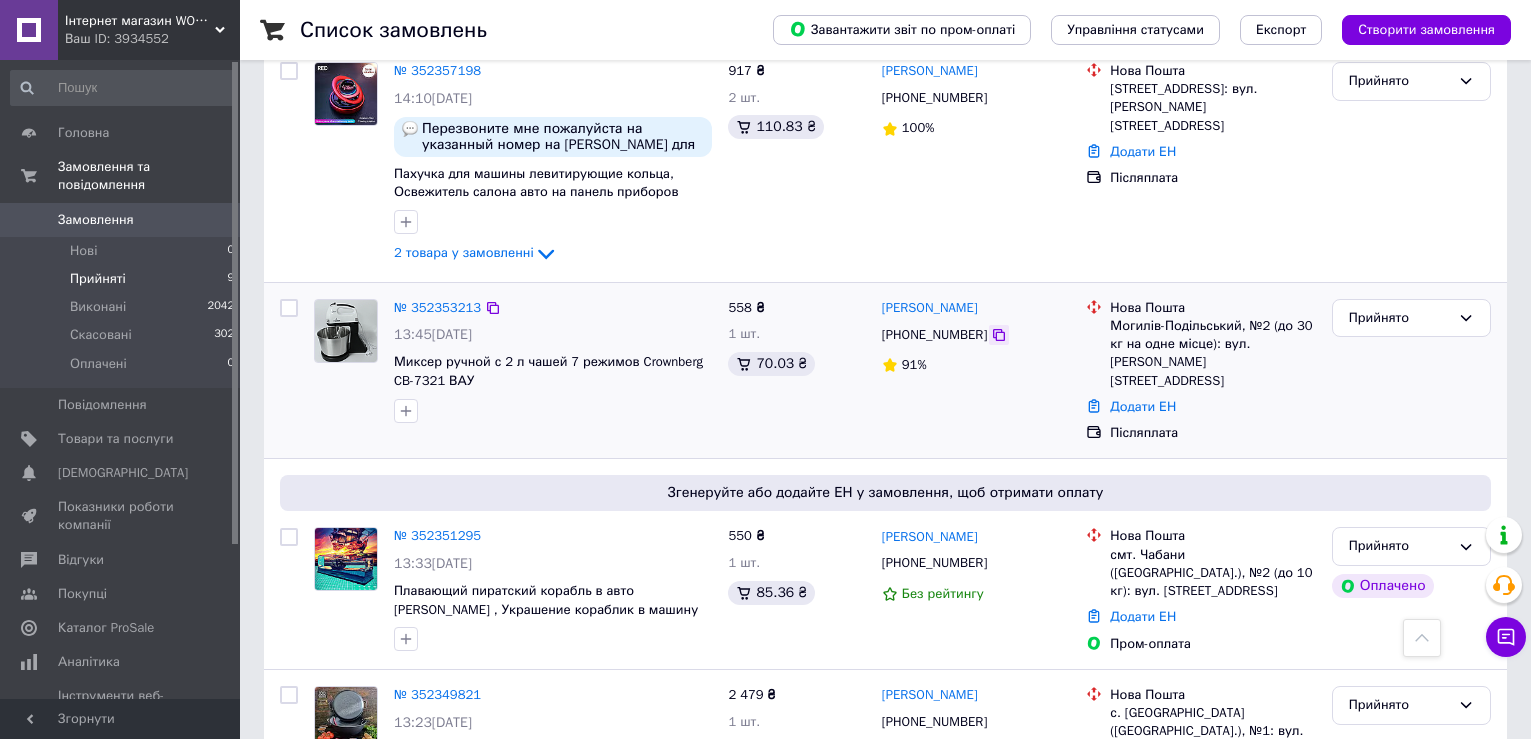 click 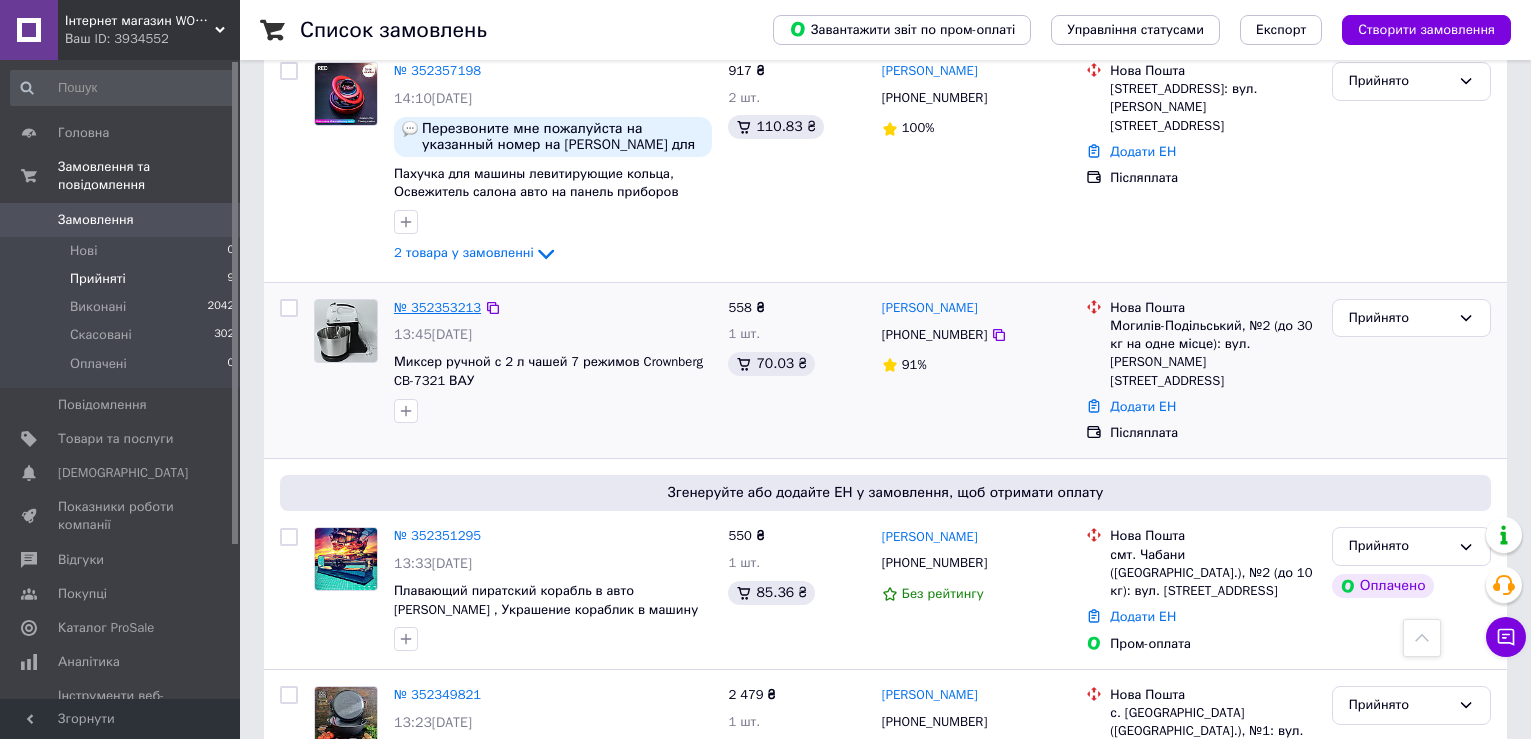 click on "№ 352353213" at bounding box center (437, 307) 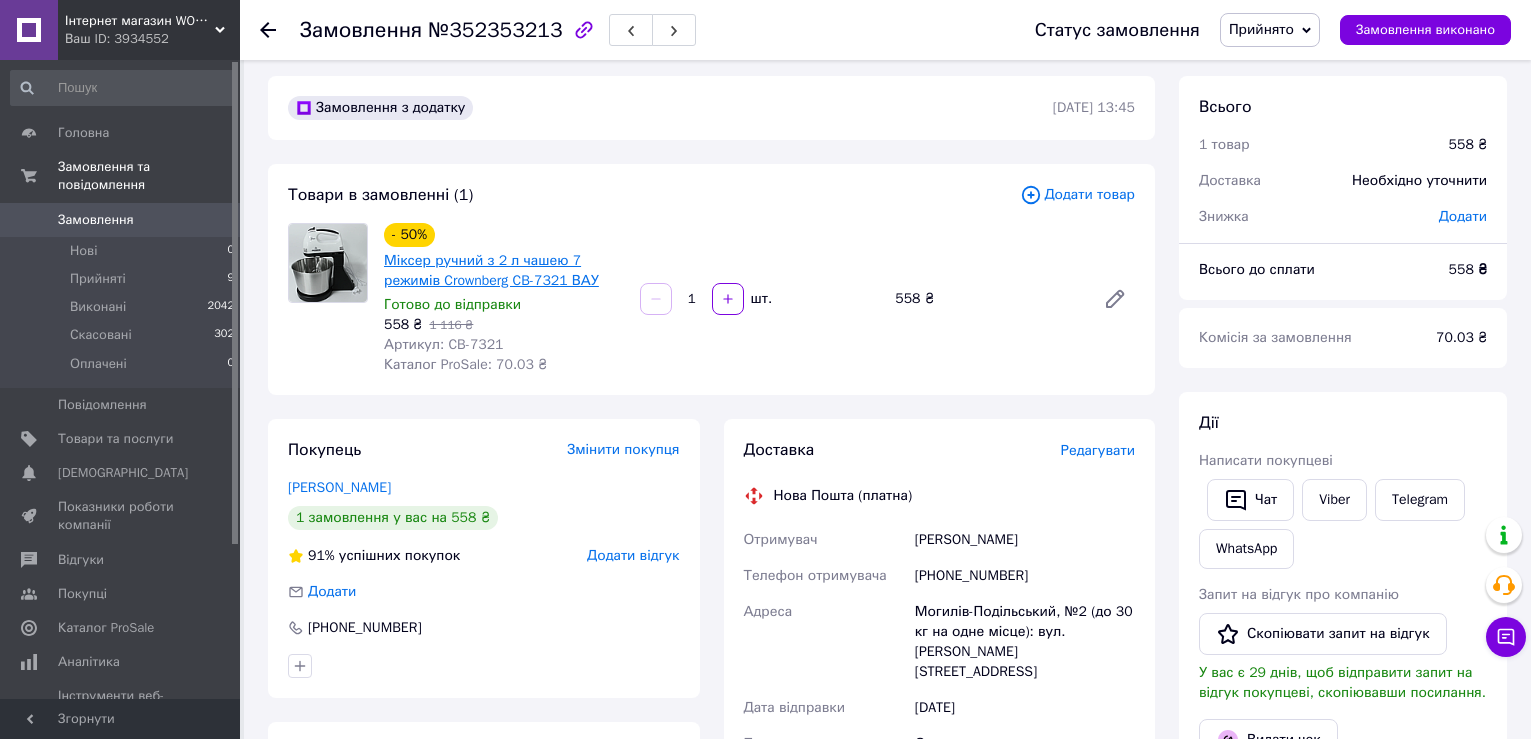 scroll, scrollTop: 0, scrollLeft: 0, axis: both 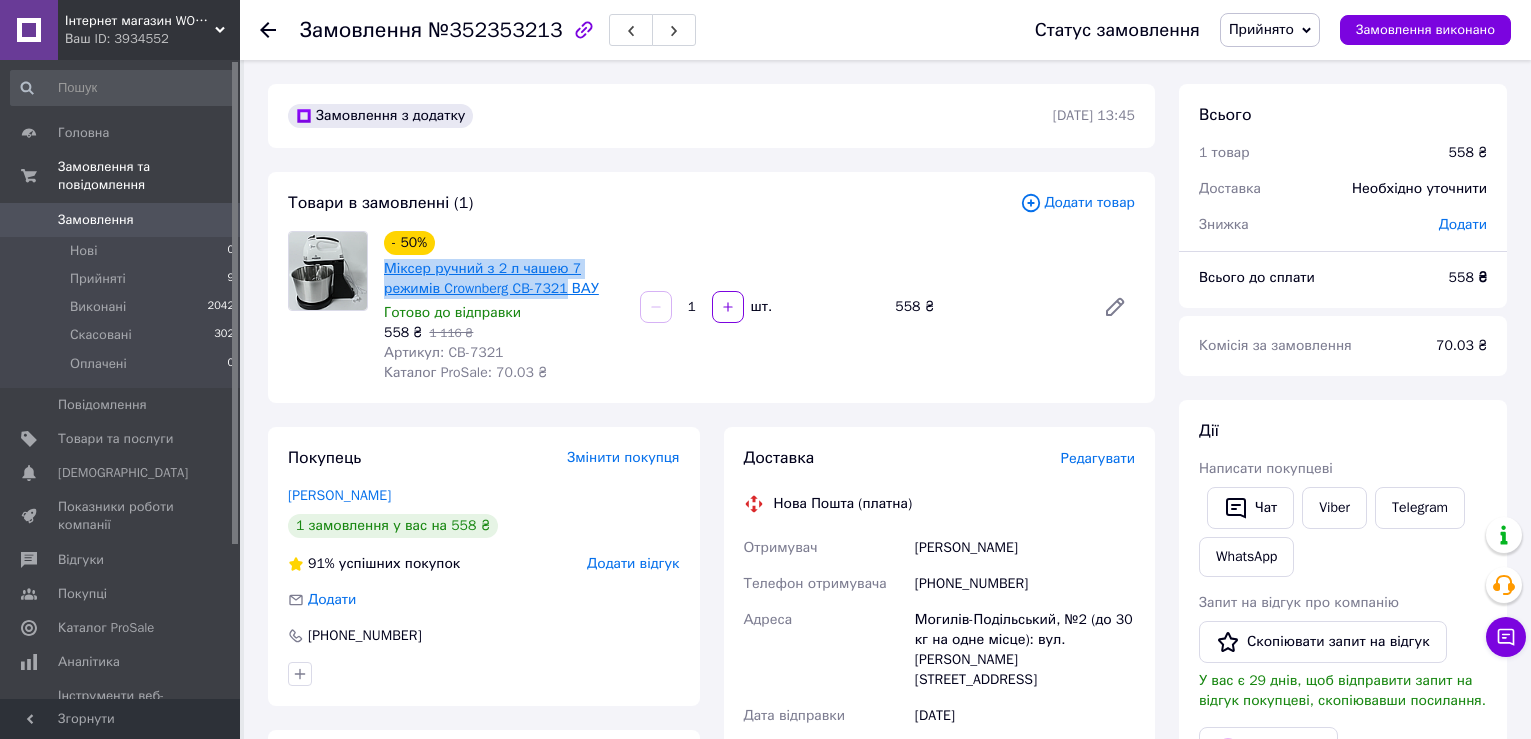 drag, startPoint x: 381, startPoint y: 274, endPoint x: 568, endPoint y: 285, distance: 187.32326 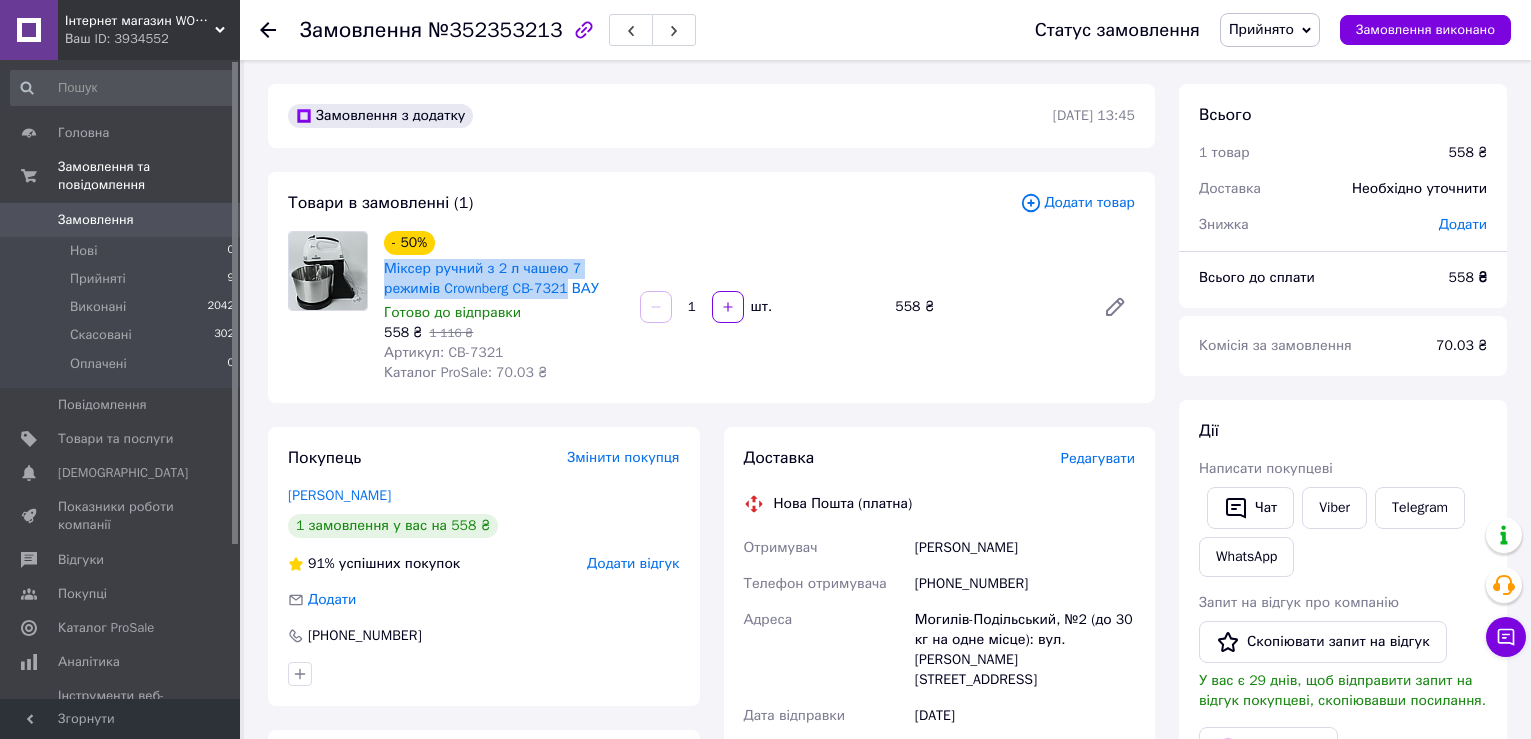 copy on "Міксер ручний з 2 л чашею 7 режимів Crownberg CB-7321" 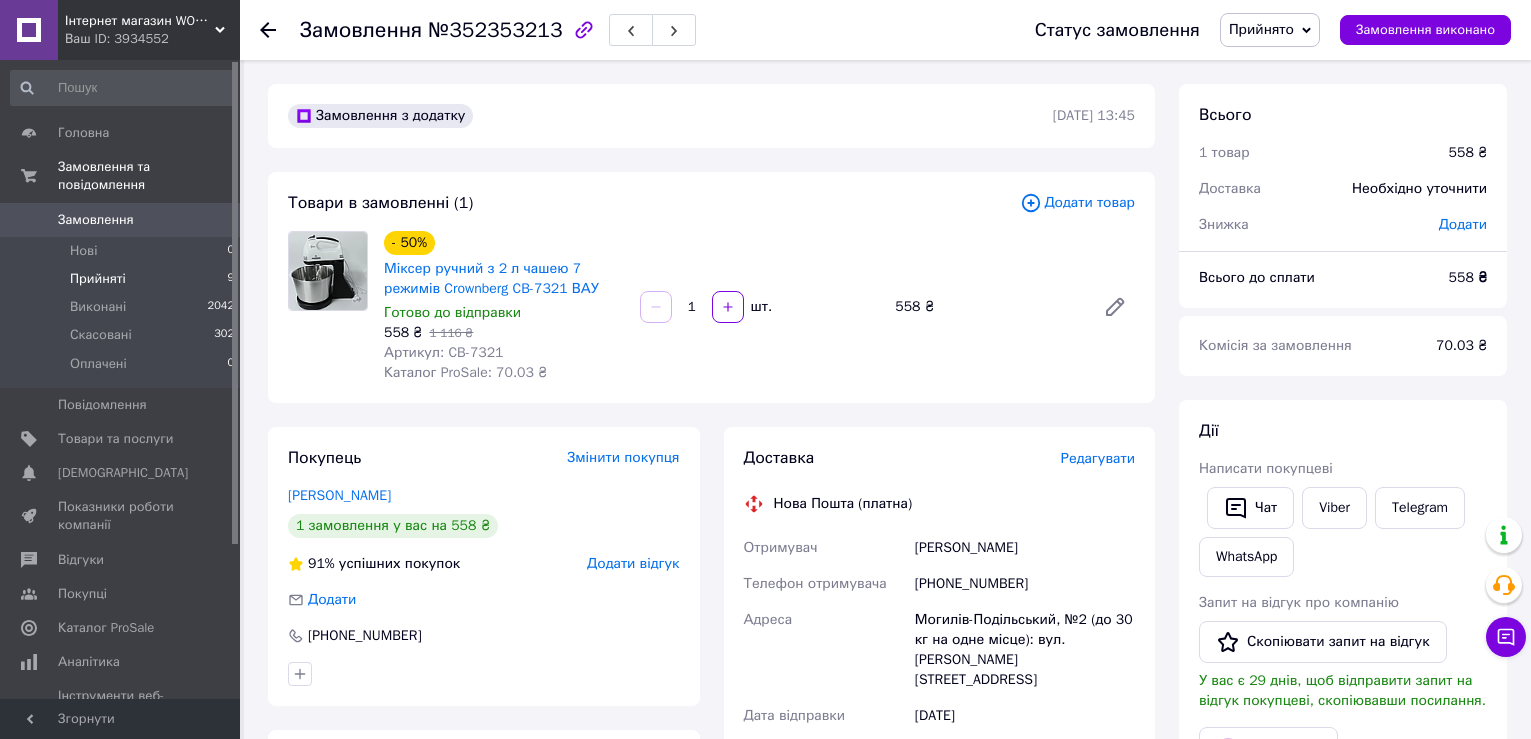 click on "Прийняті 9" at bounding box center (123, 279) 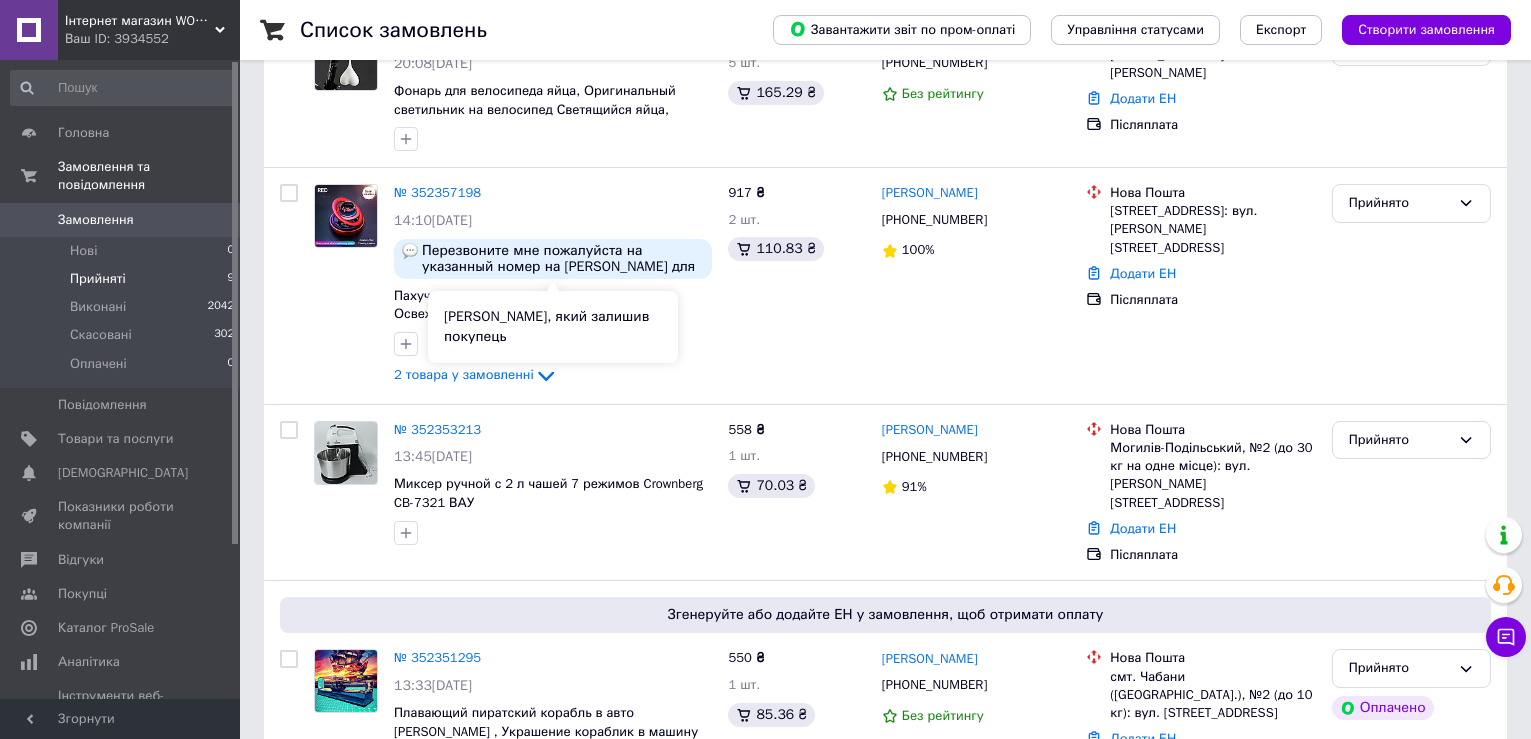 scroll, scrollTop: 400, scrollLeft: 0, axis: vertical 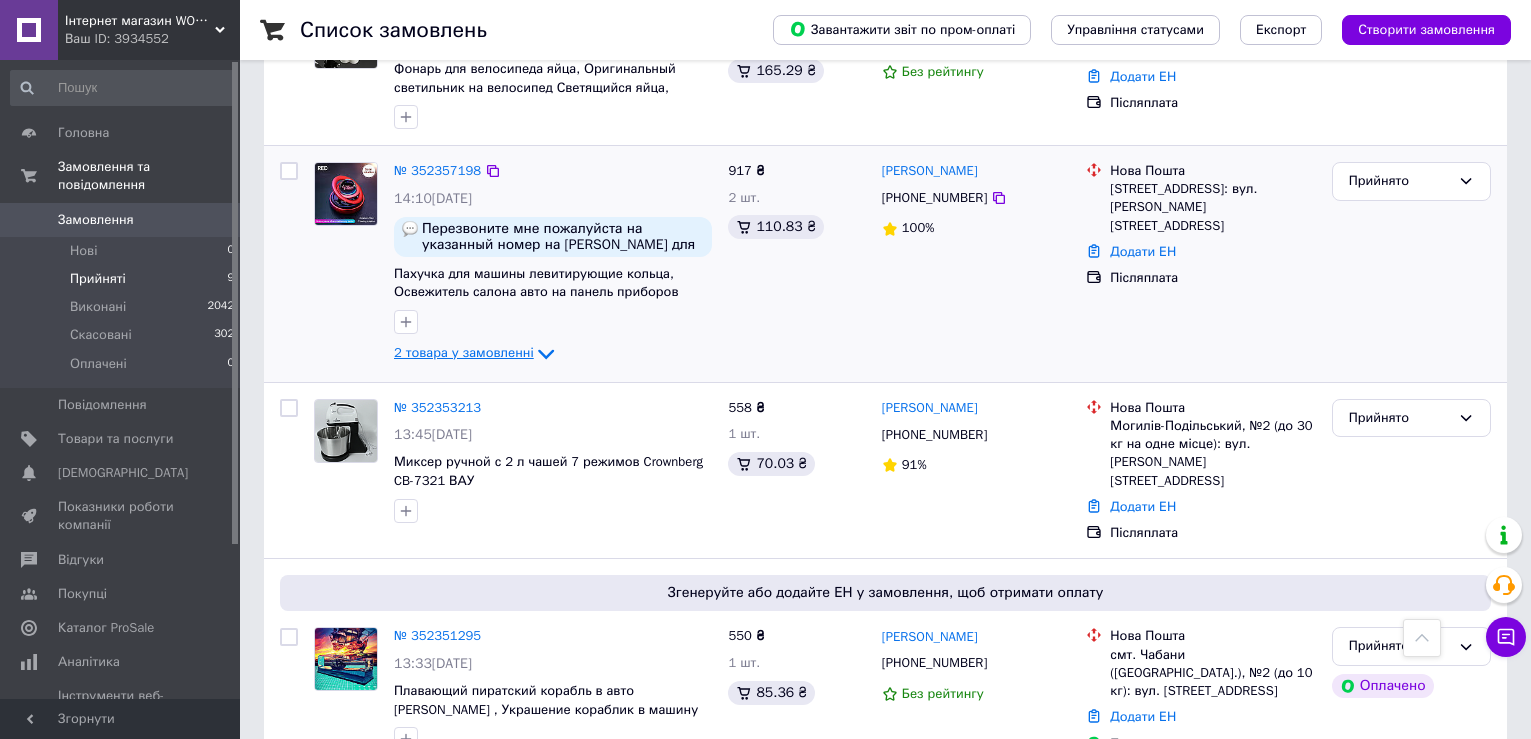 click 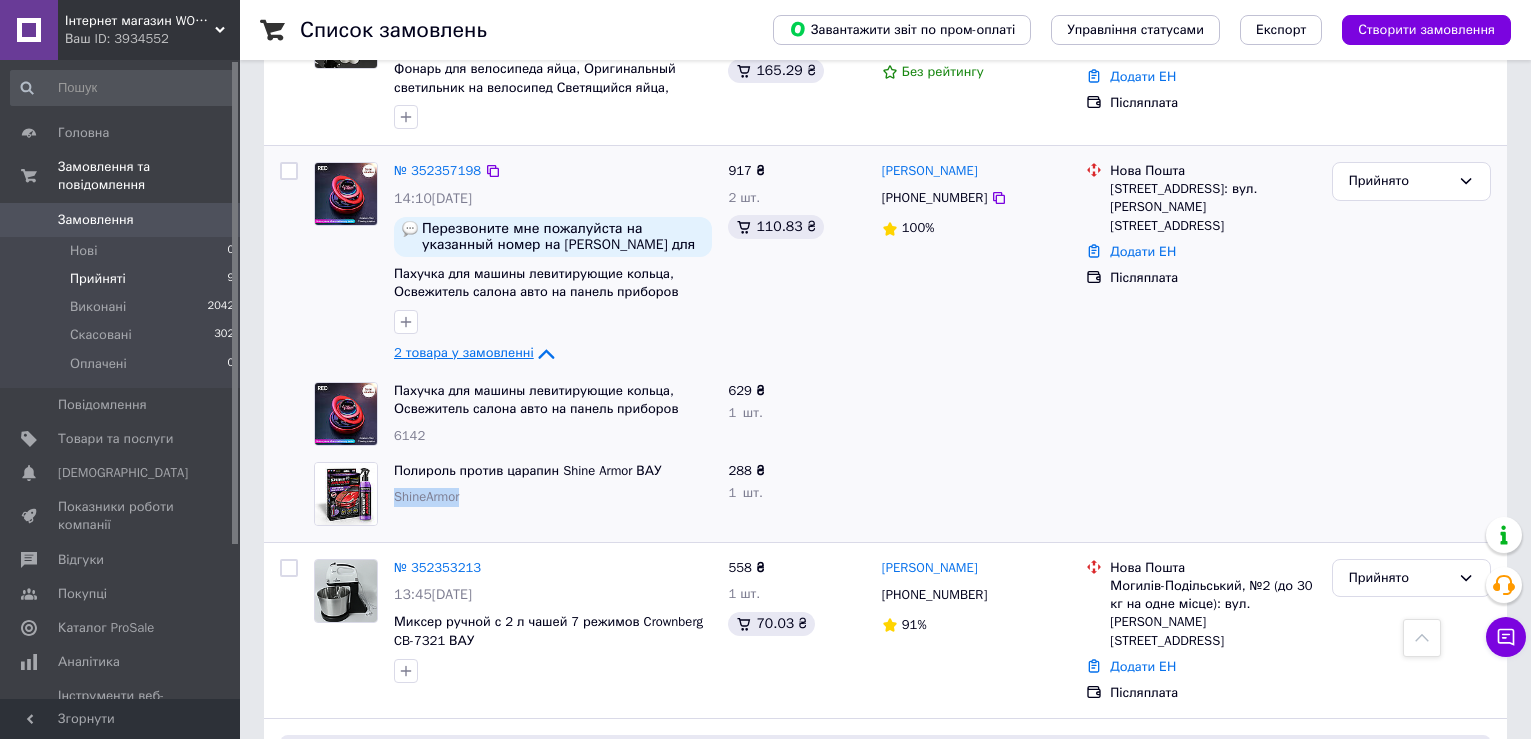 drag, startPoint x: 472, startPoint y: 495, endPoint x: 396, endPoint y: 493, distance: 76.02631 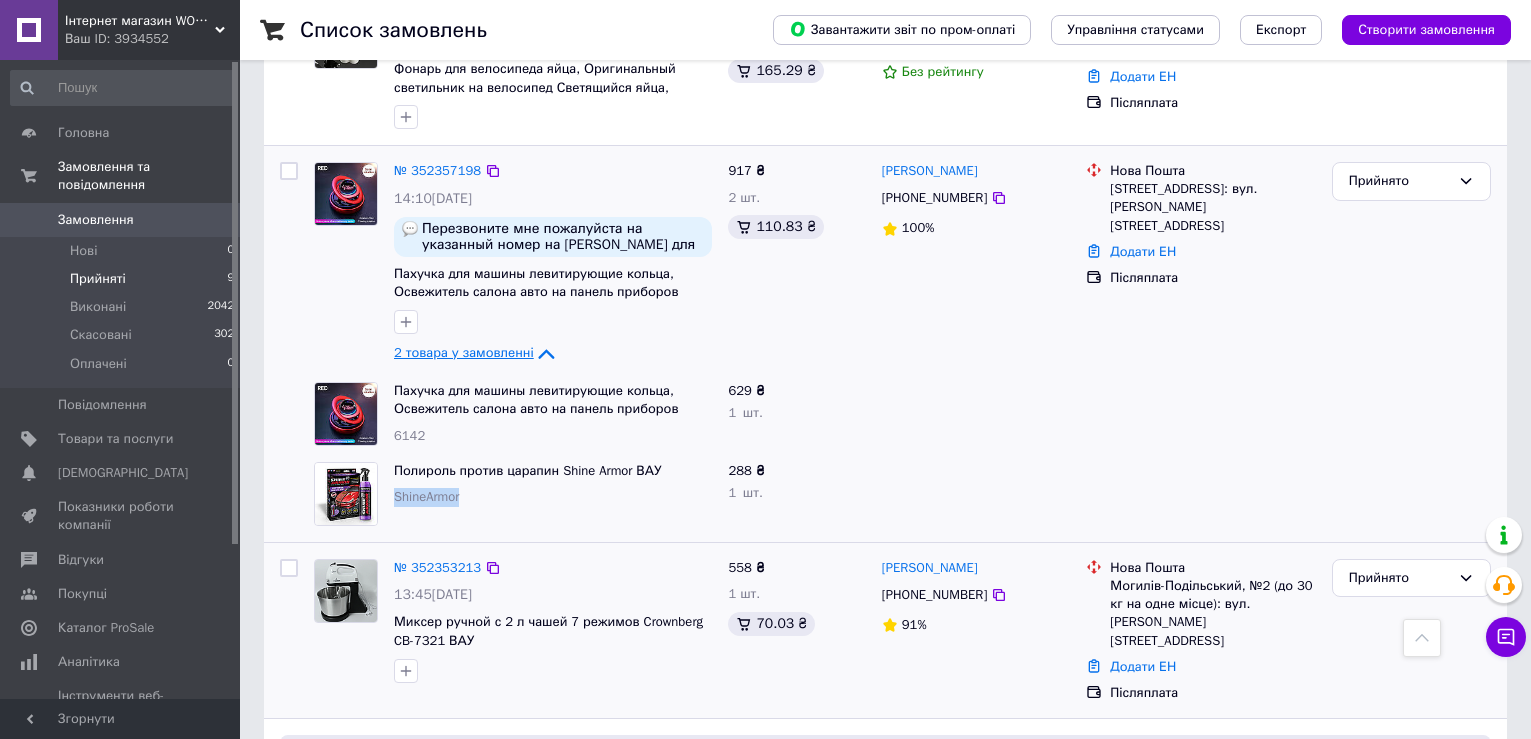 scroll, scrollTop: 500, scrollLeft: 0, axis: vertical 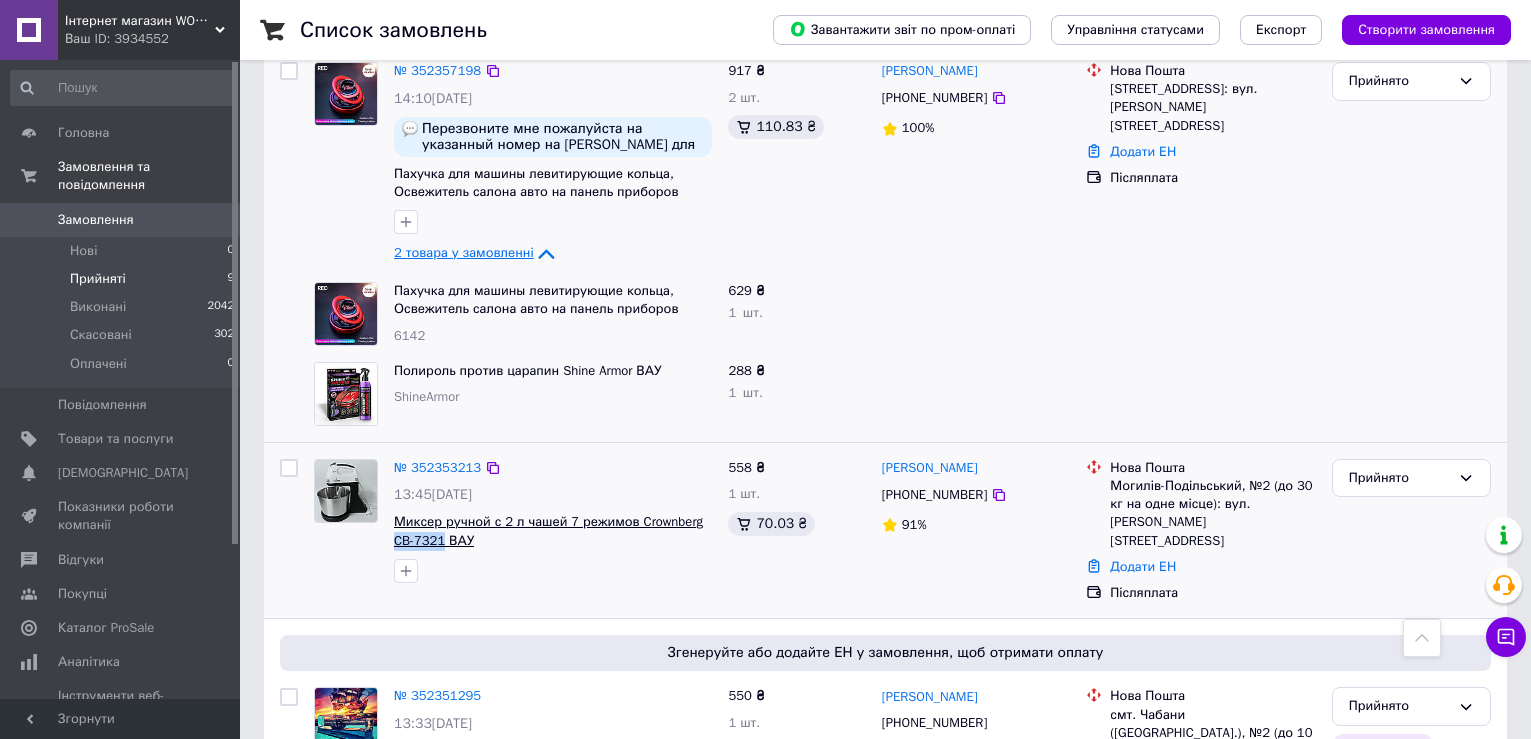 drag, startPoint x: 390, startPoint y: 539, endPoint x: 442, endPoint y: 541, distance: 52.03845 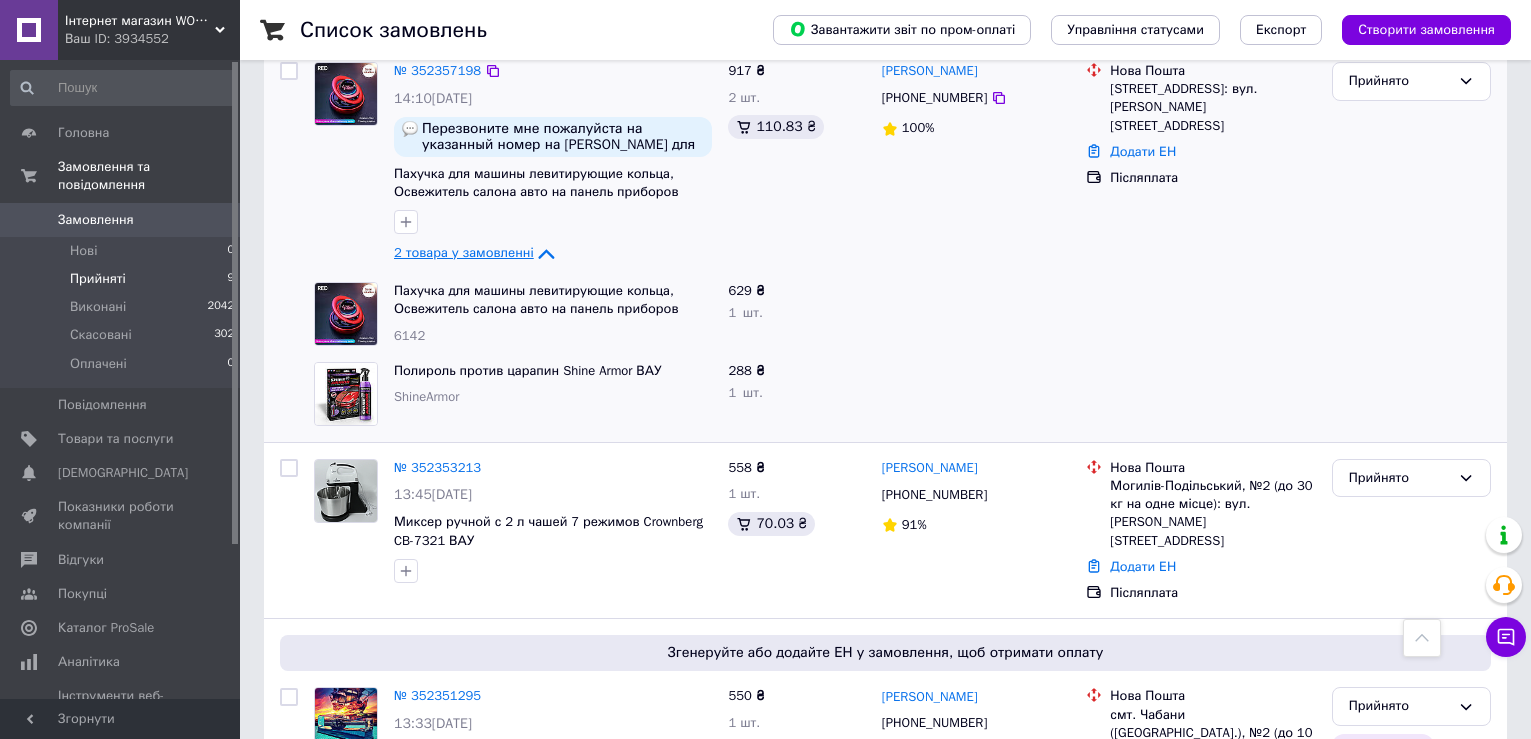 click on "Список замовлень   Завантажити звіт по пром-оплаті Управління статусами Експорт Створити замовлення -850.83 ₴ реальних коштів на балансі Через 3 дні товари стануть неактивні Поповніть Баланс ,  щоб продовжити отримувати замовлення Поповнити баланс 1 Фільтри Збережені фільтри: Не обрано Статус: Прийнято Cкинути все Зберегти фільтр Замовлення Cума Покупець Доставка та оплата Статус № 352401408 20:08[DATE] Фонарь для велосипеда яйца, Оригинальный светильник на велосипед Светящийся яйца, подарок велосипедисту ВАУ 1 420 ₴ 5 шт. 165.29 ₴ [PERSON_NAME] [PHONE_NUMBER] Нова Пошта" at bounding box center [885, 606] 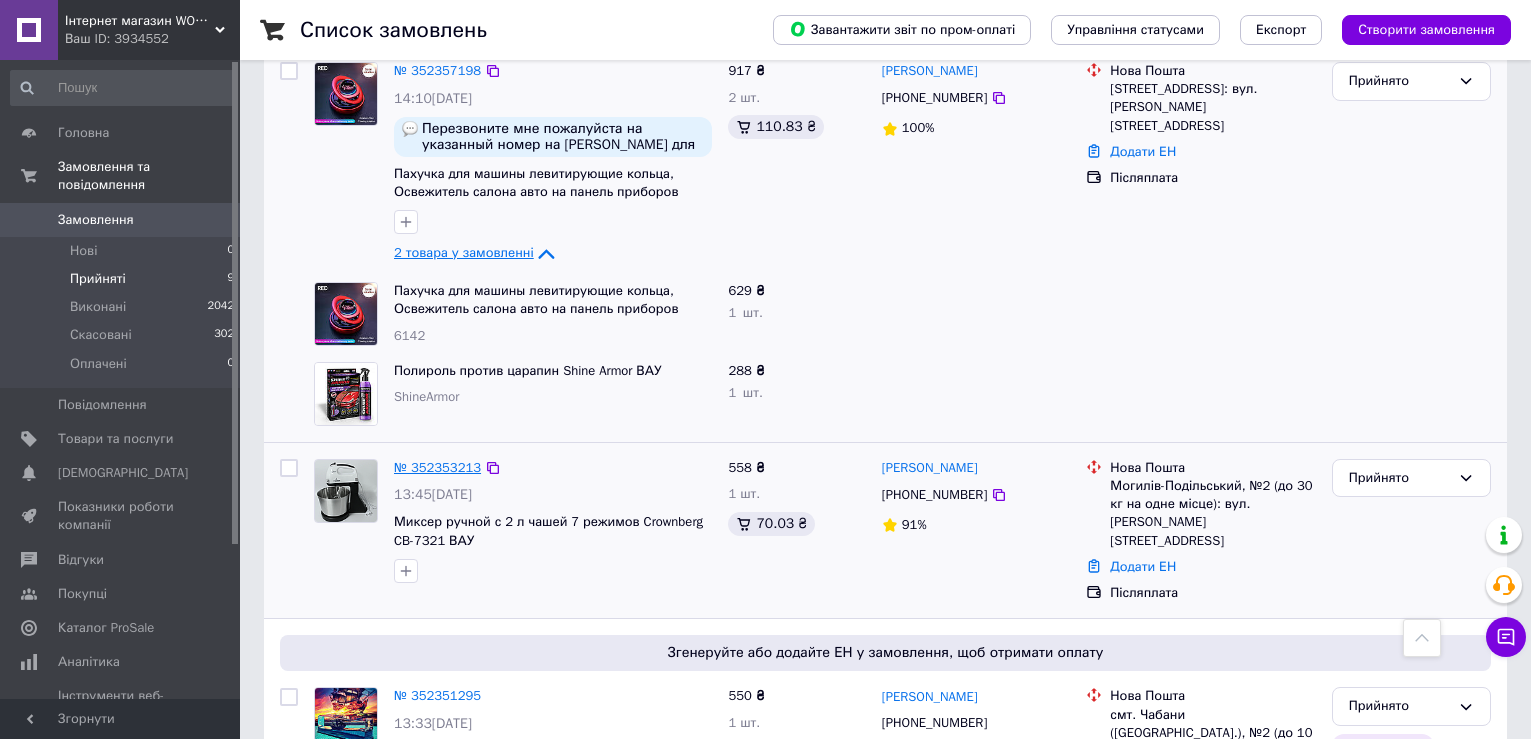 click on "№ 352353213" at bounding box center (437, 467) 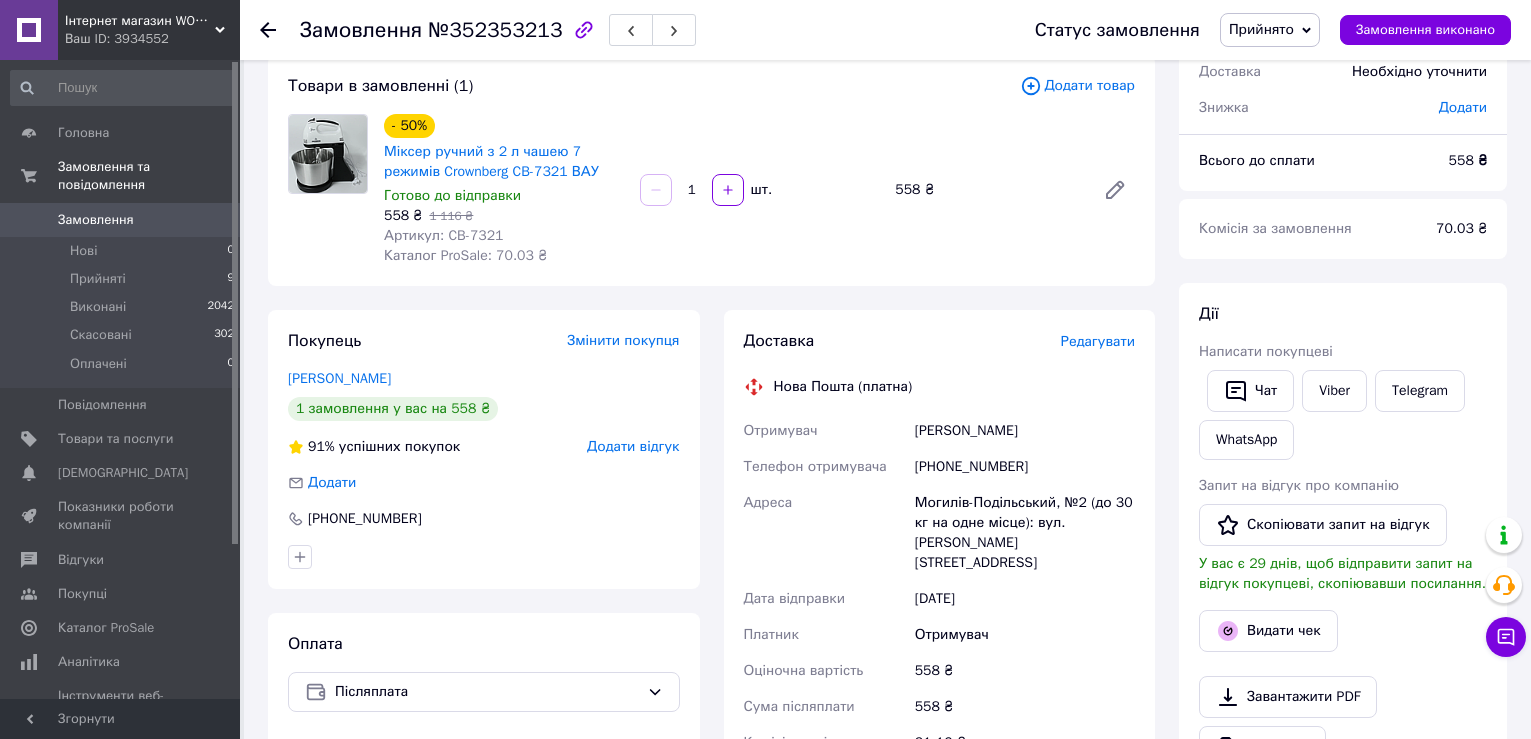 scroll, scrollTop: 100, scrollLeft: 0, axis: vertical 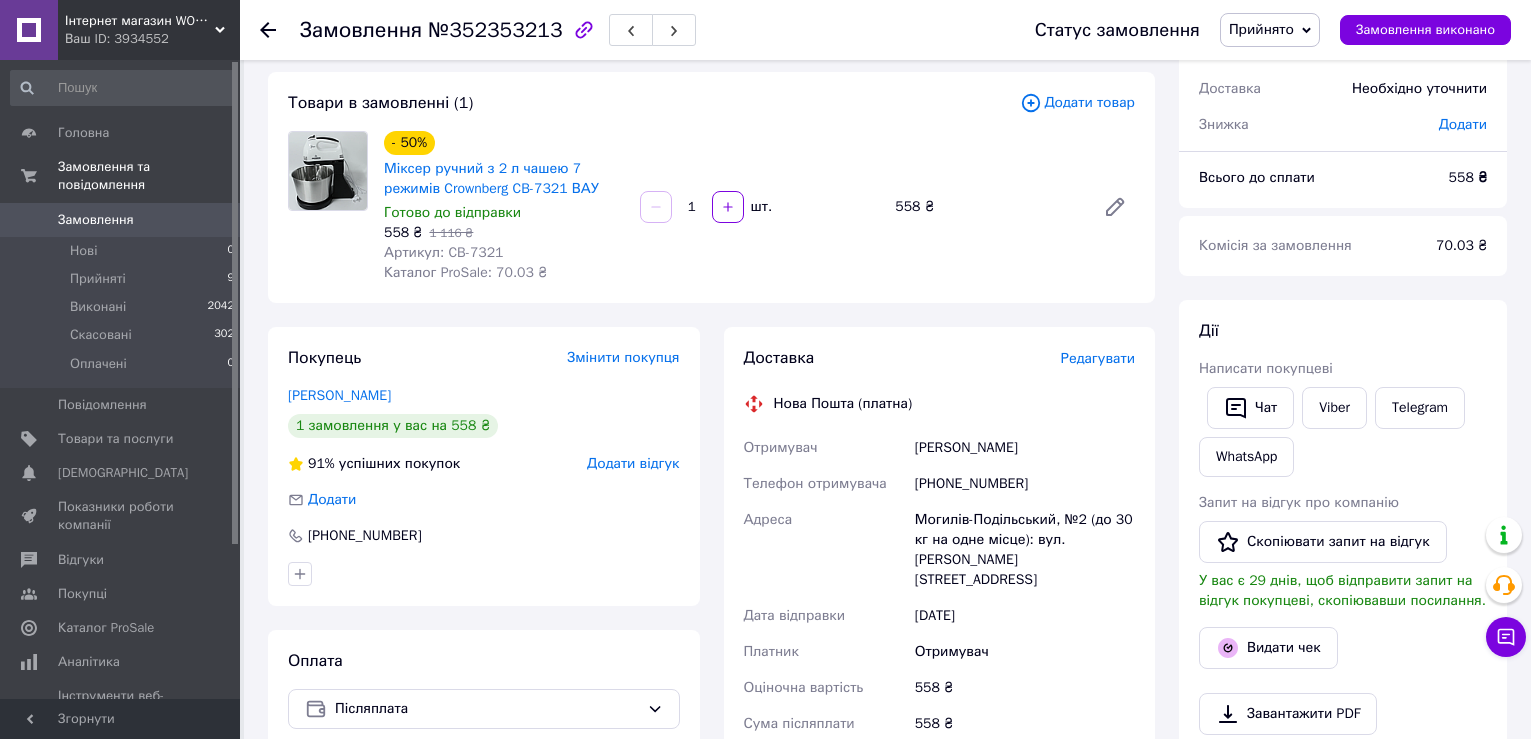click on "[PERSON_NAME]" at bounding box center [1025, 448] 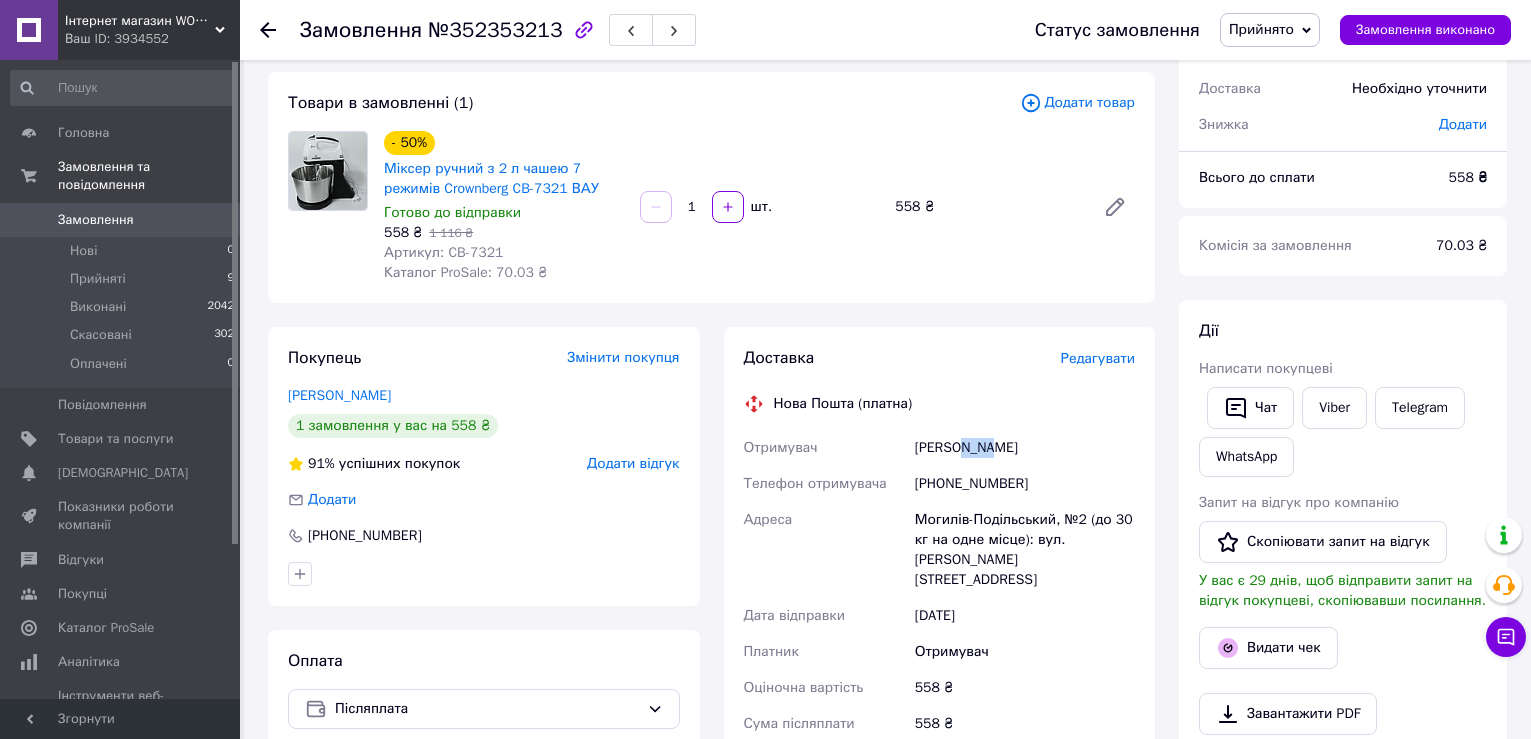drag, startPoint x: 954, startPoint y: 448, endPoint x: 996, endPoint y: 446, distance: 42.047592 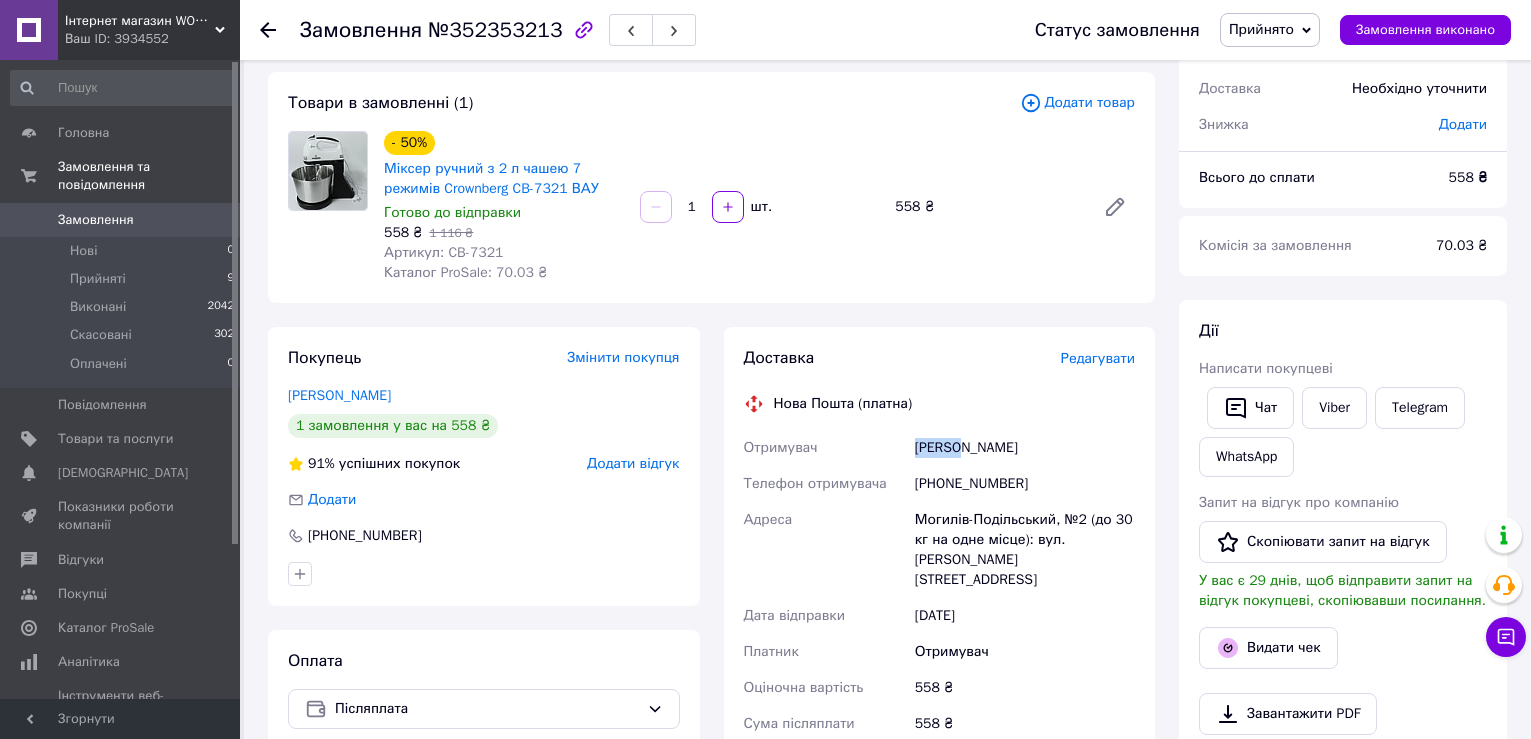 drag, startPoint x: 914, startPoint y: 445, endPoint x: 952, endPoint y: 458, distance: 40.16217 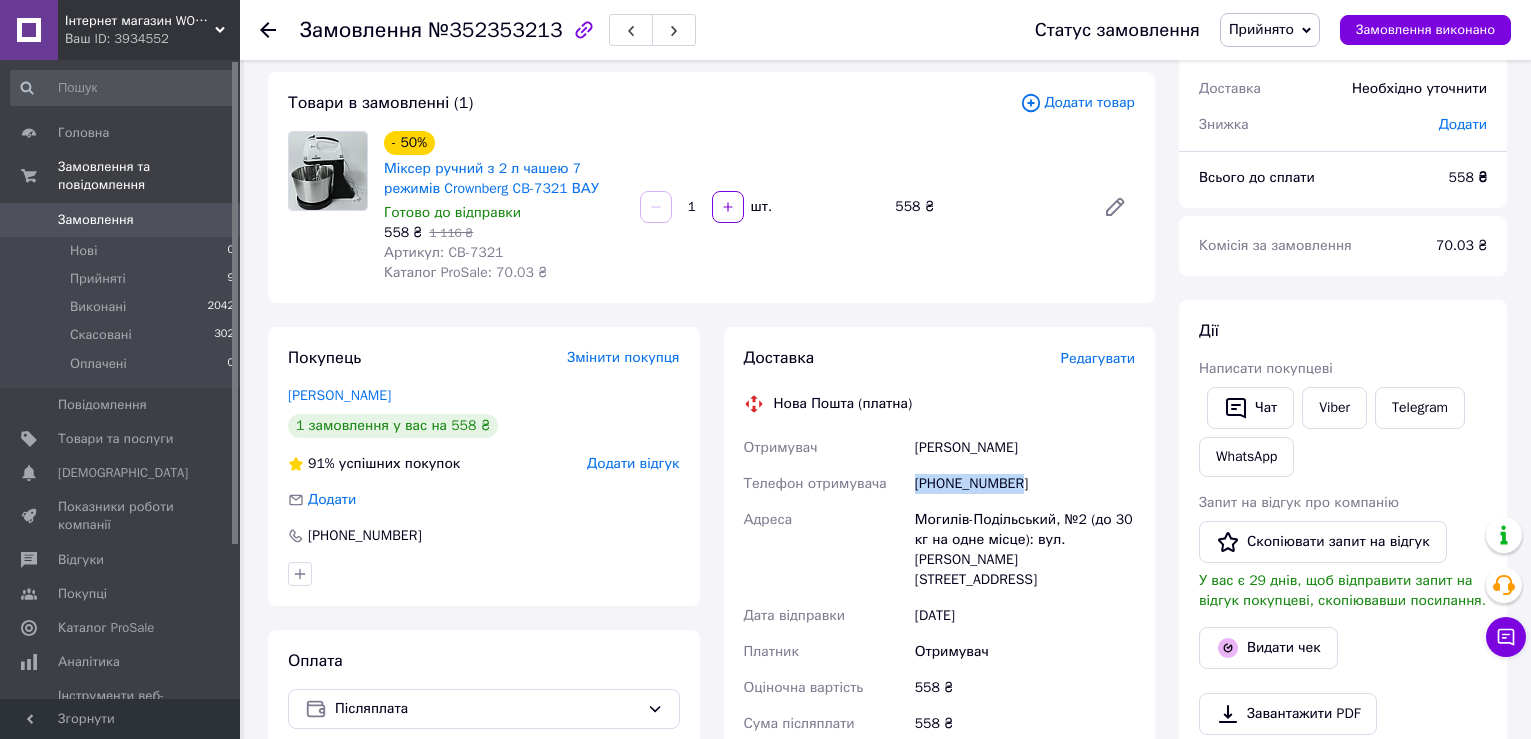 drag, startPoint x: 913, startPoint y: 483, endPoint x: 1039, endPoint y: 476, distance: 126.1943 